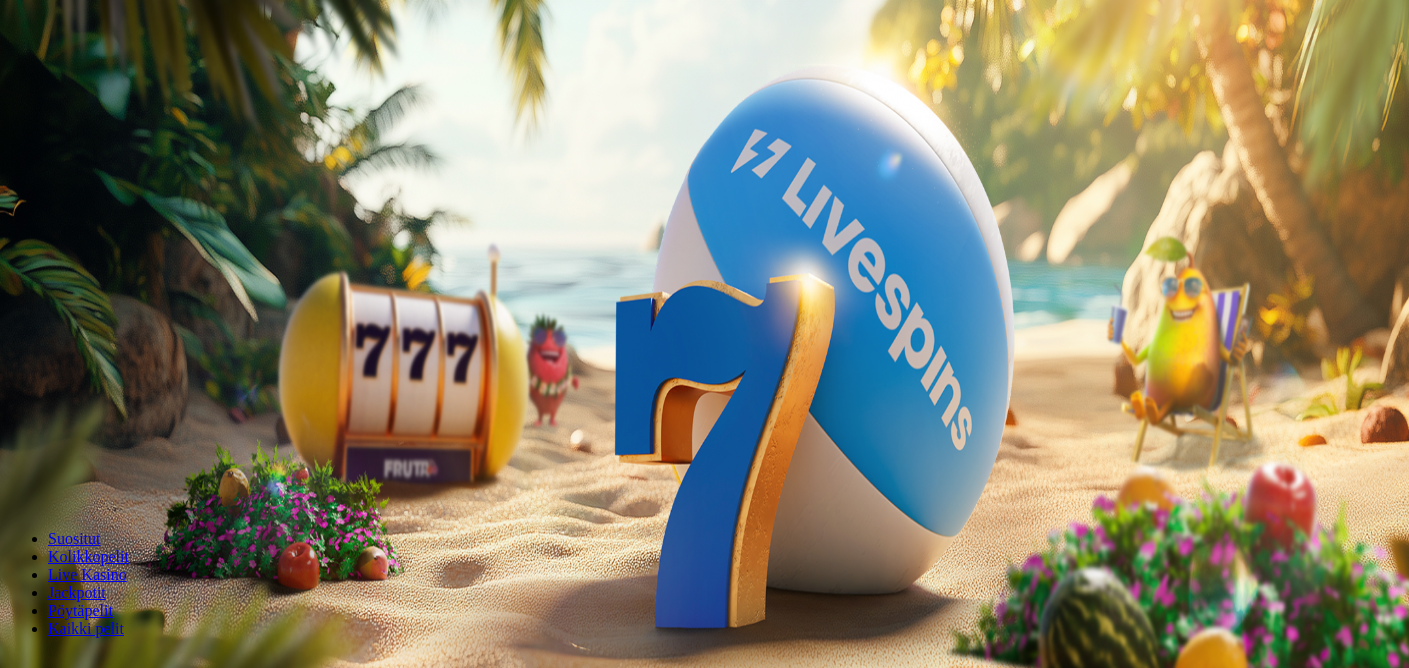 scroll, scrollTop: 0, scrollLeft: 0, axis: both 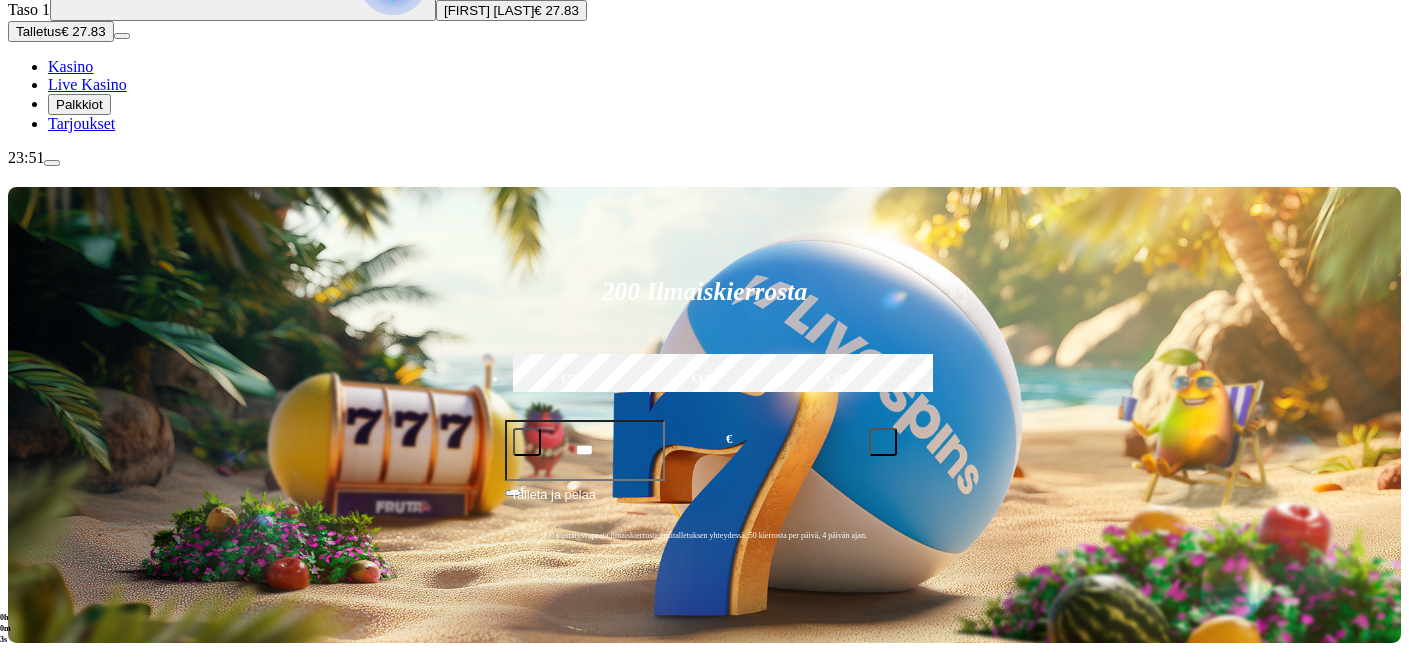 click at bounding box center (48, 1065) 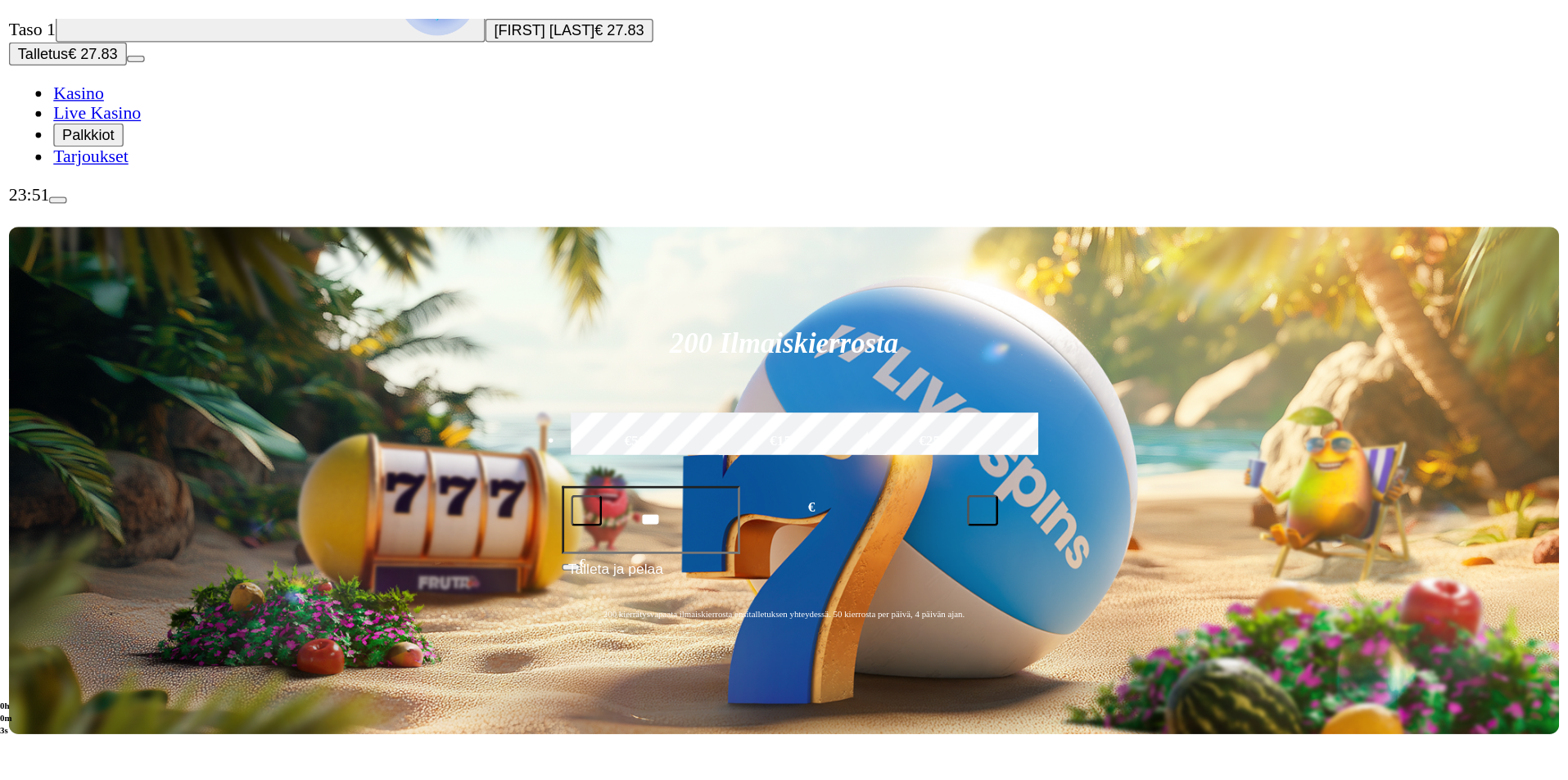 scroll, scrollTop: 0, scrollLeft: 0, axis: both 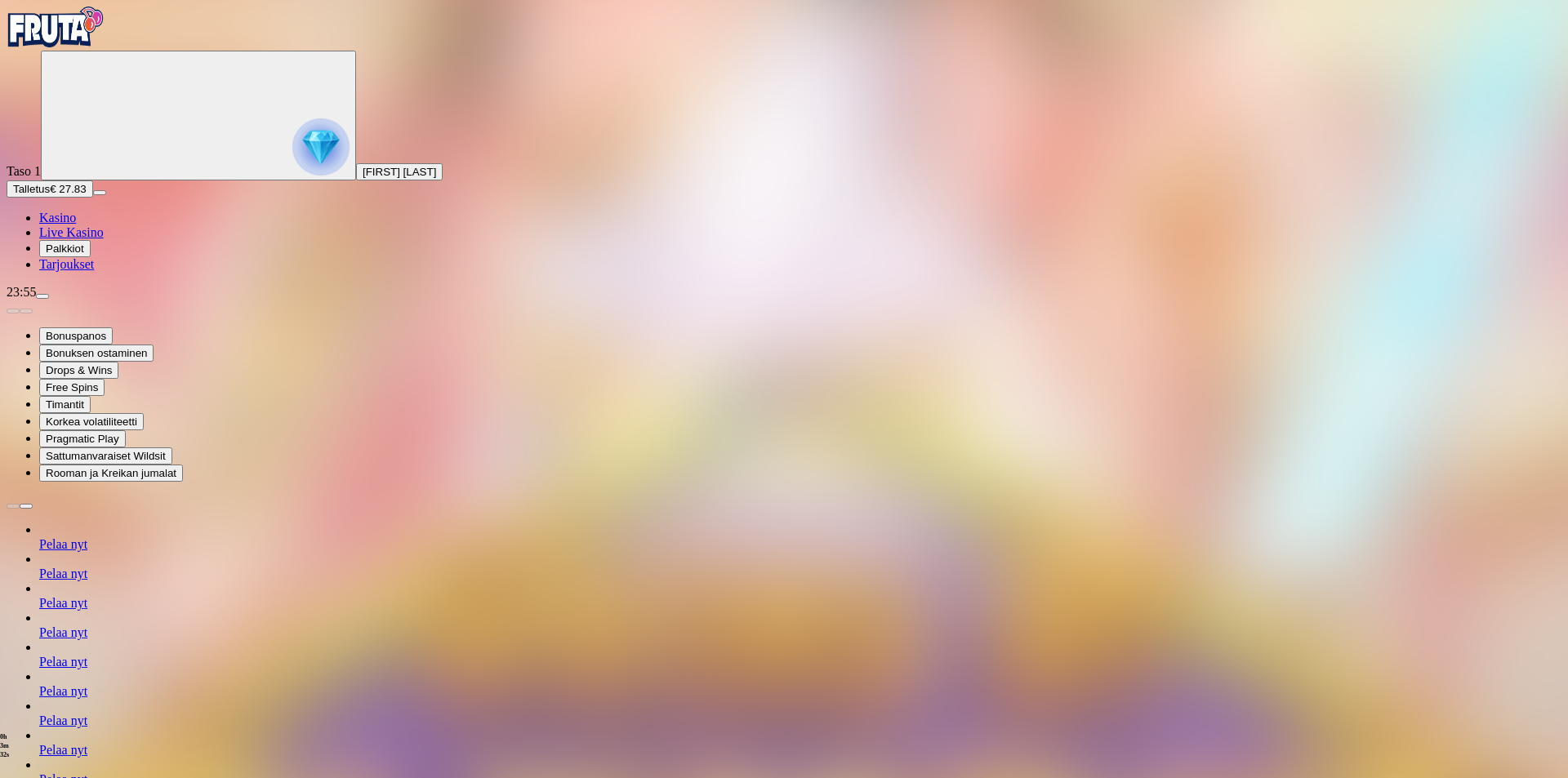 drag, startPoint x: 1060, startPoint y: 670, endPoint x: 971, endPoint y: 685, distance: 90.25519 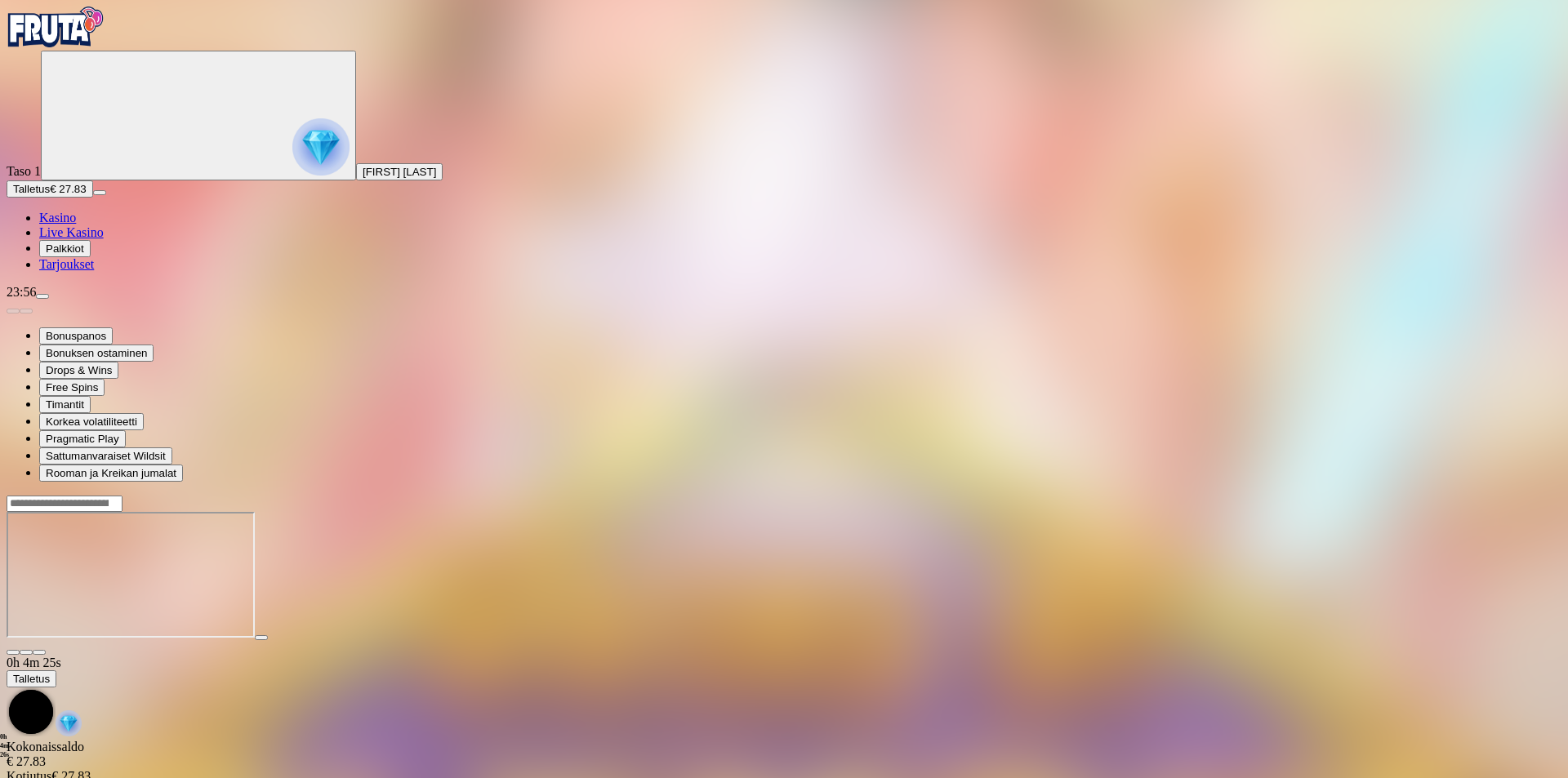 click on "Bonuspanos Bonuksen ostaminen Drops & Wins Free Spins Timantit Korkea volatiliteetti Pragmatic Play Sattumanvaraiset Wildsit Rooman ja Kreikan jumalat" at bounding box center (784, 390) 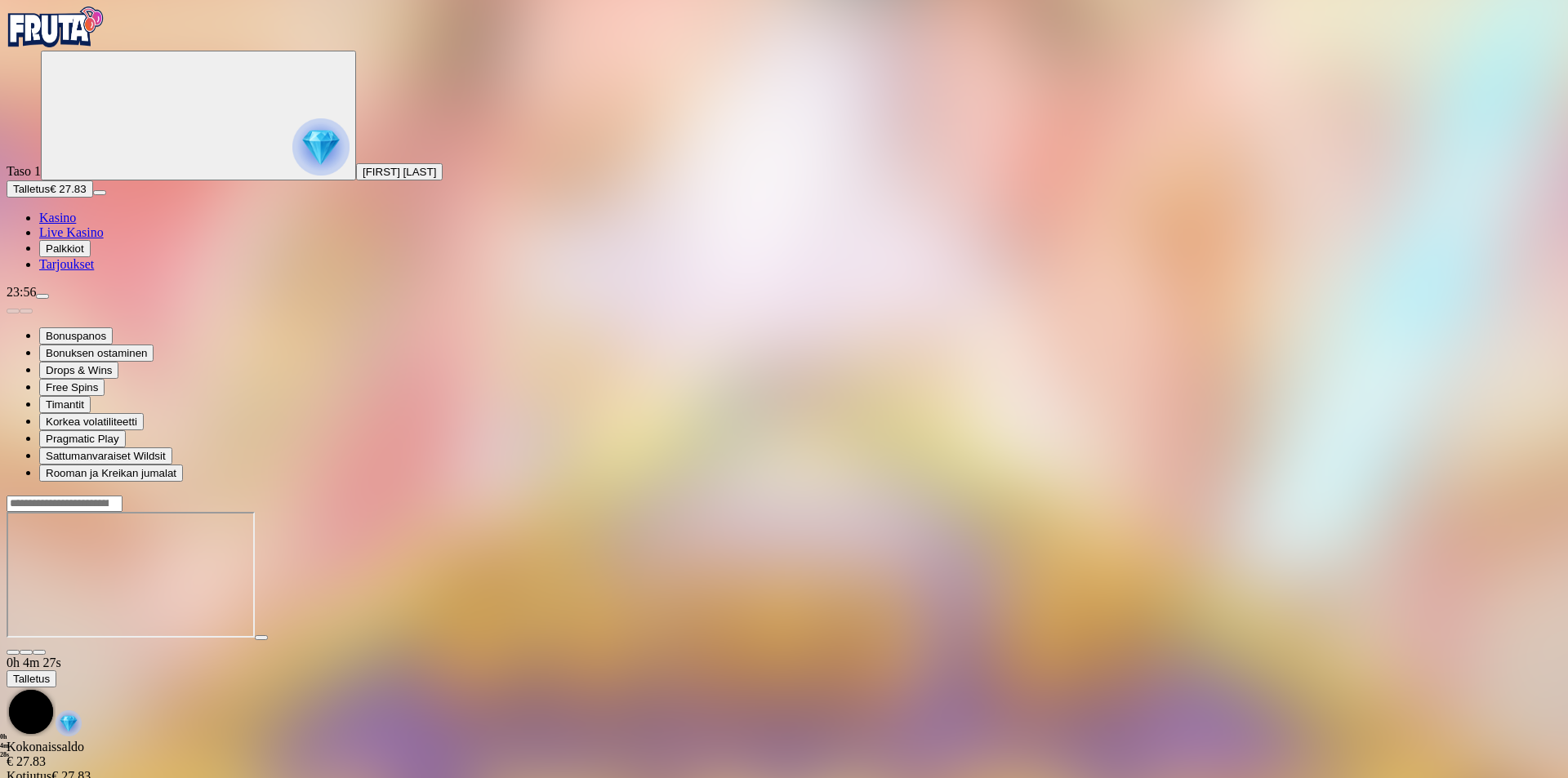 click at bounding box center (56, 27) 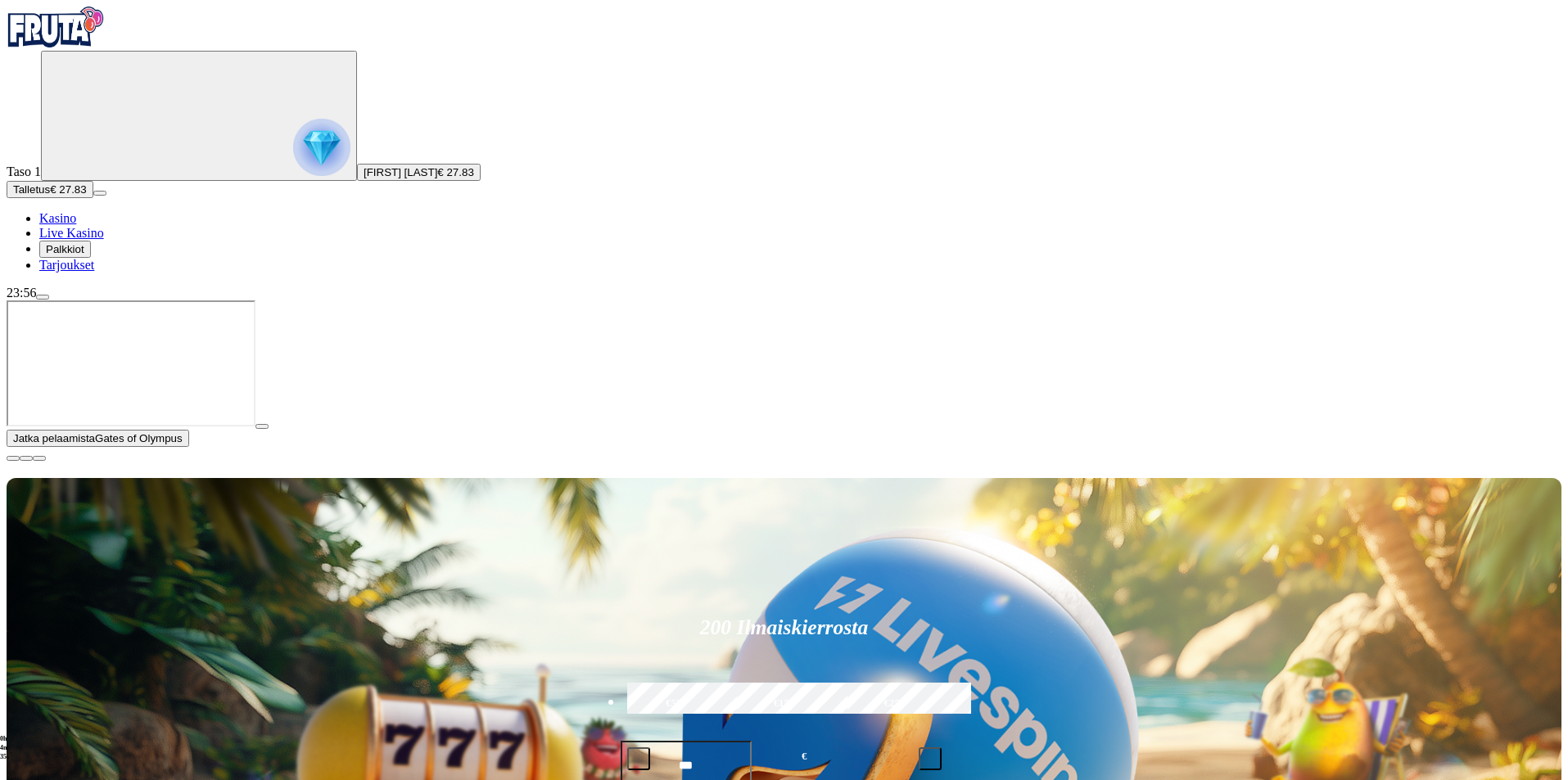 click at bounding box center (13, 458) 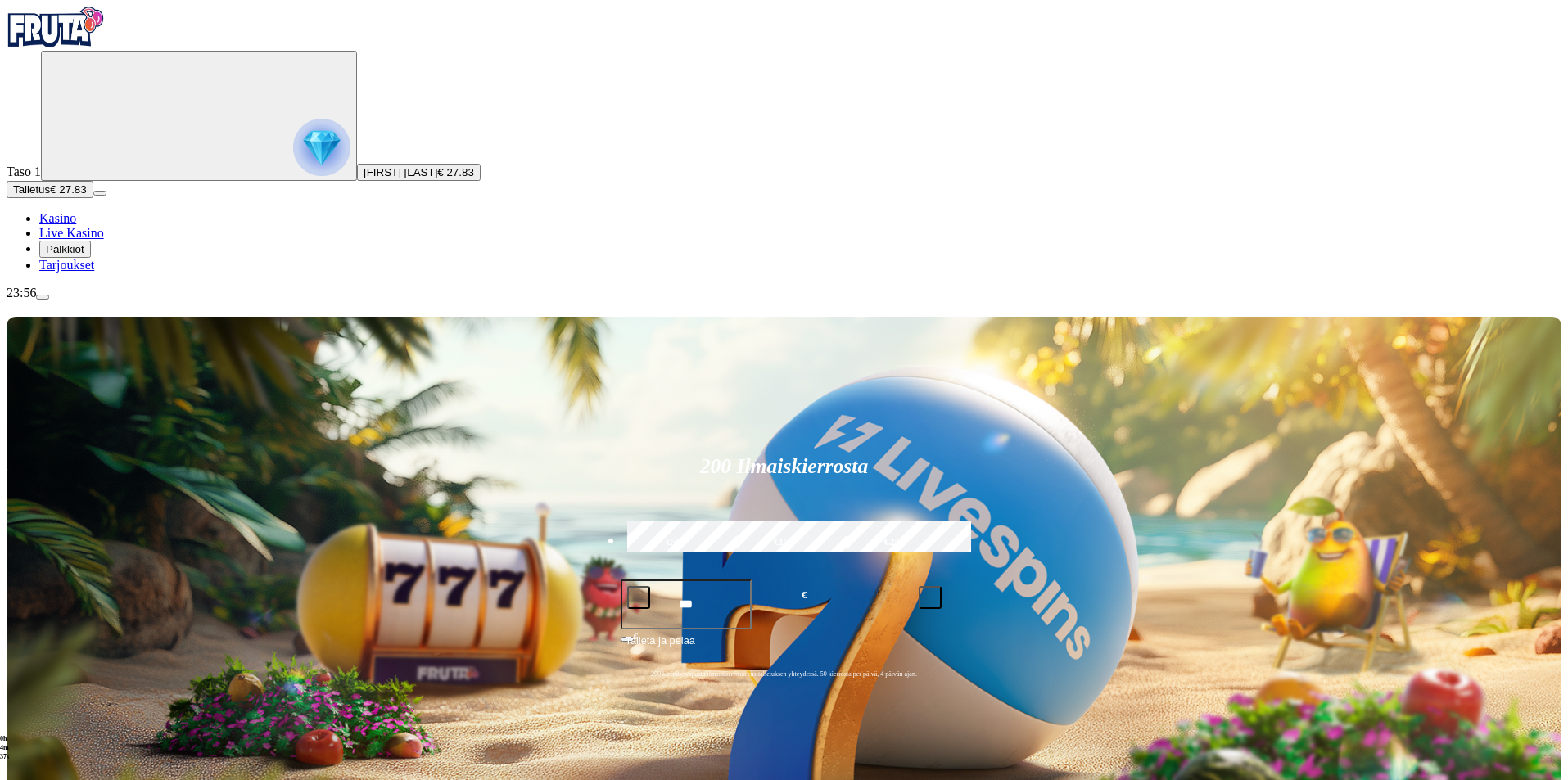 click at bounding box center [39, 1170] 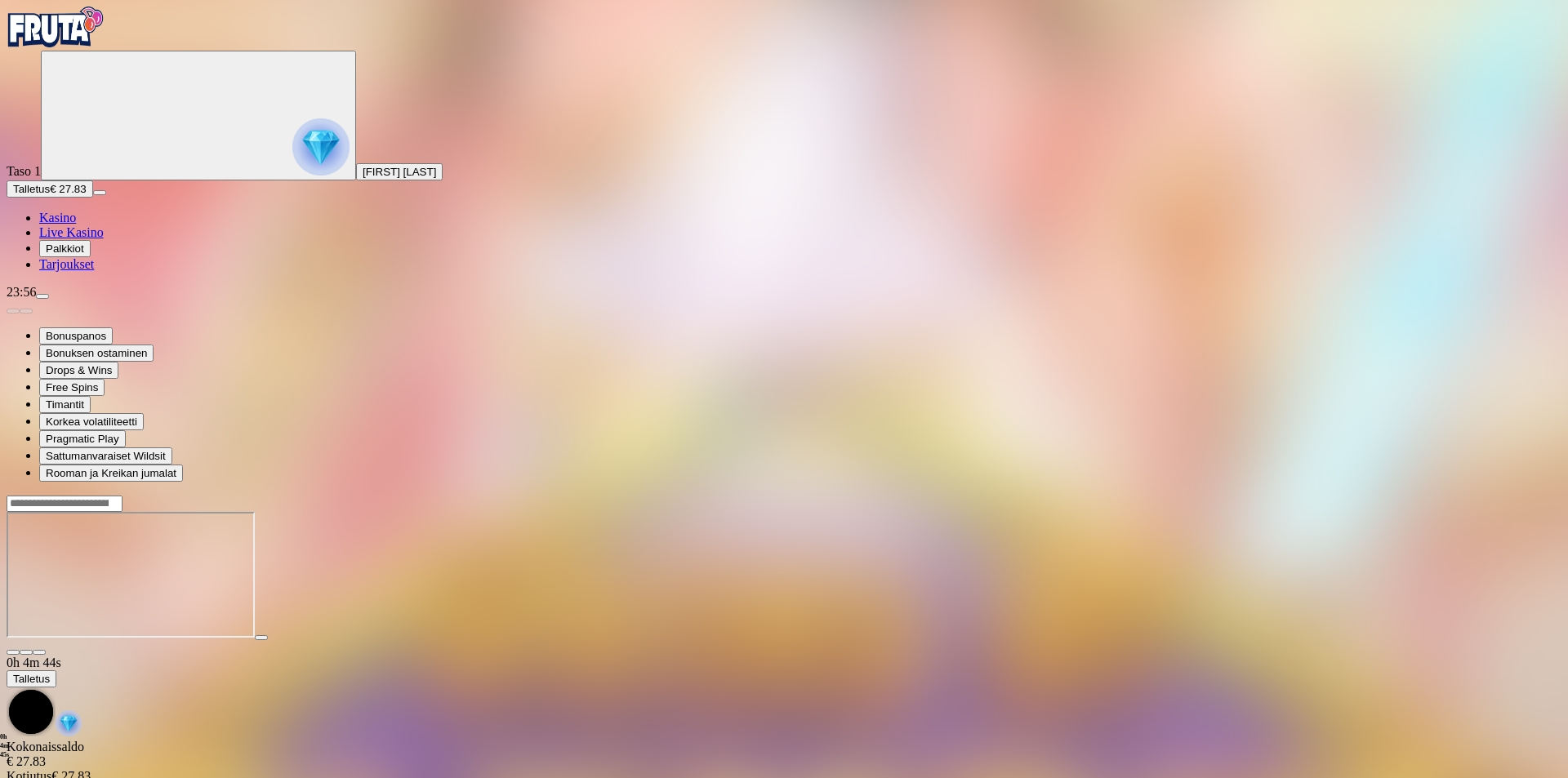 click at bounding box center (56, 27) 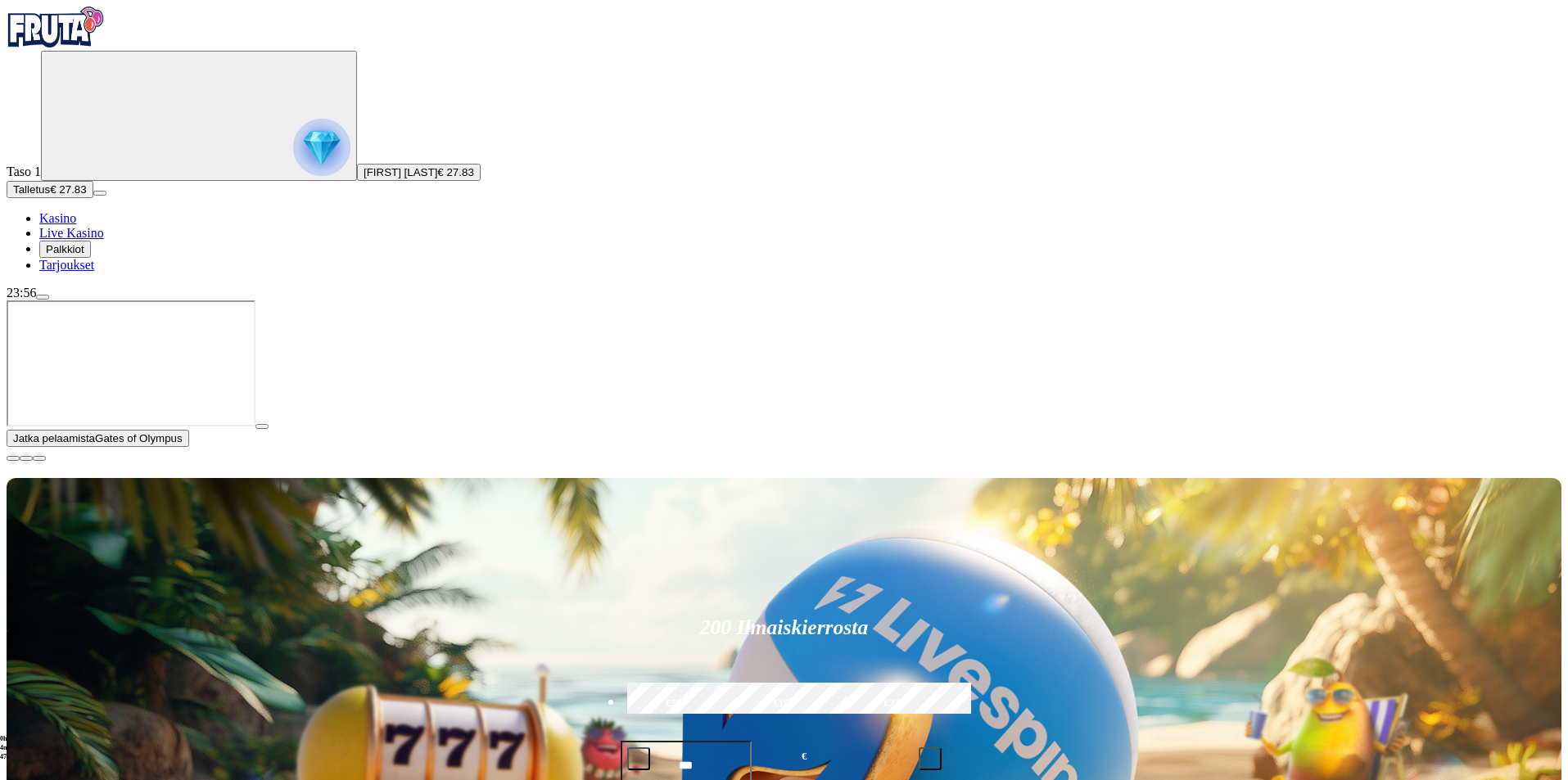 click at bounding box center [13, 458] 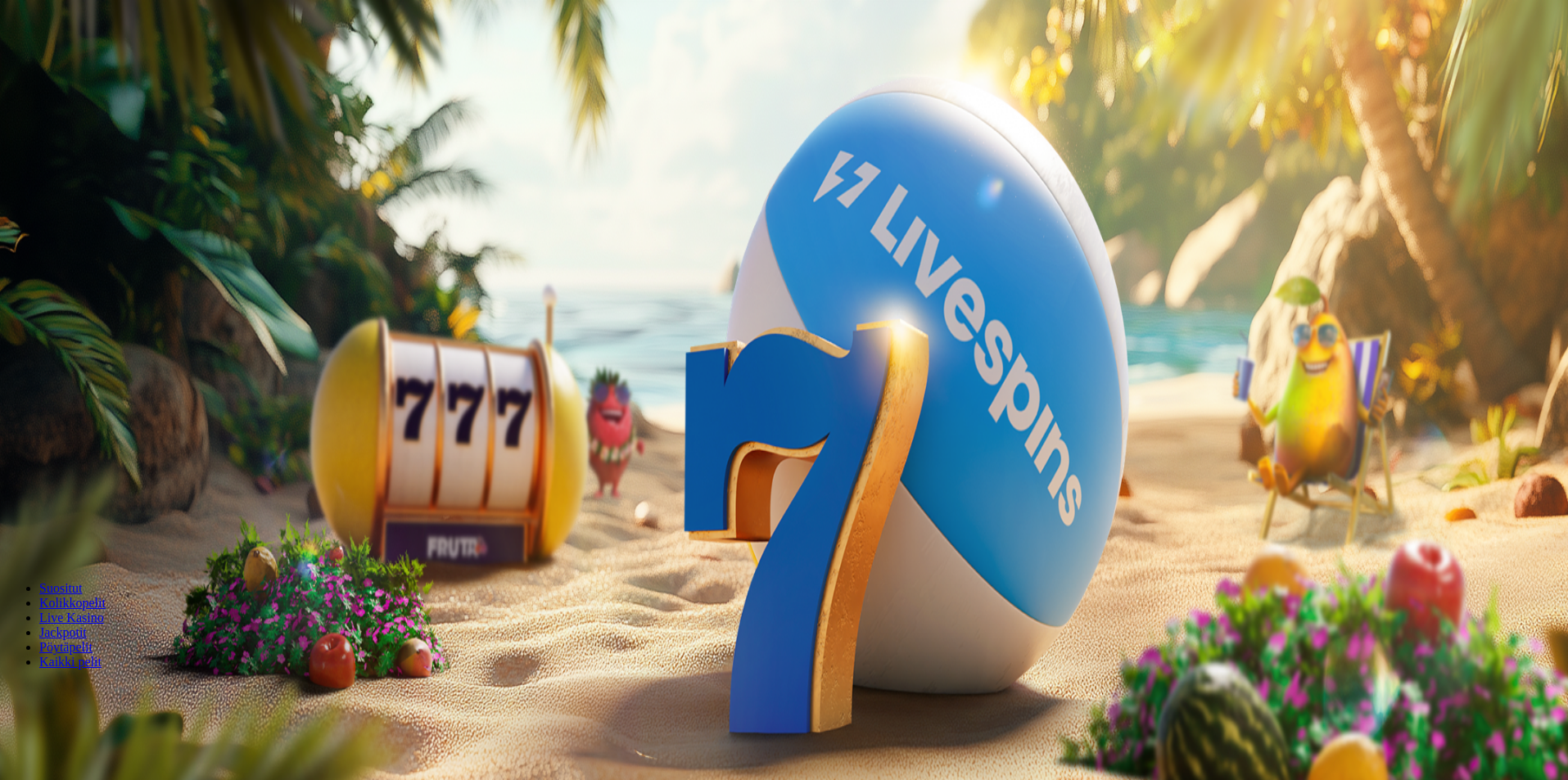 scroll, scrollTop: 0, scrollLeft: 0, axis: both 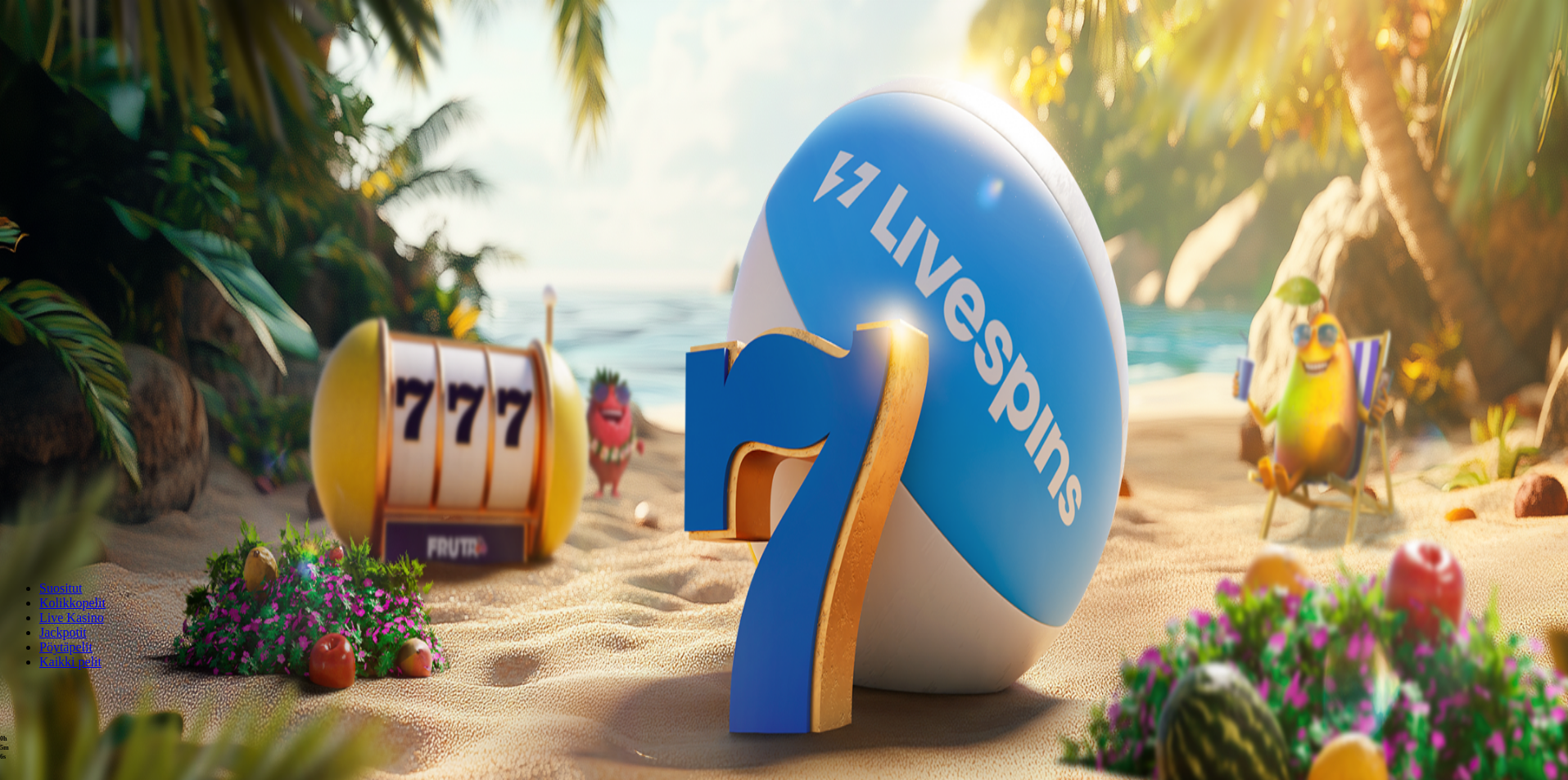 click at bounding box center [65, 692] 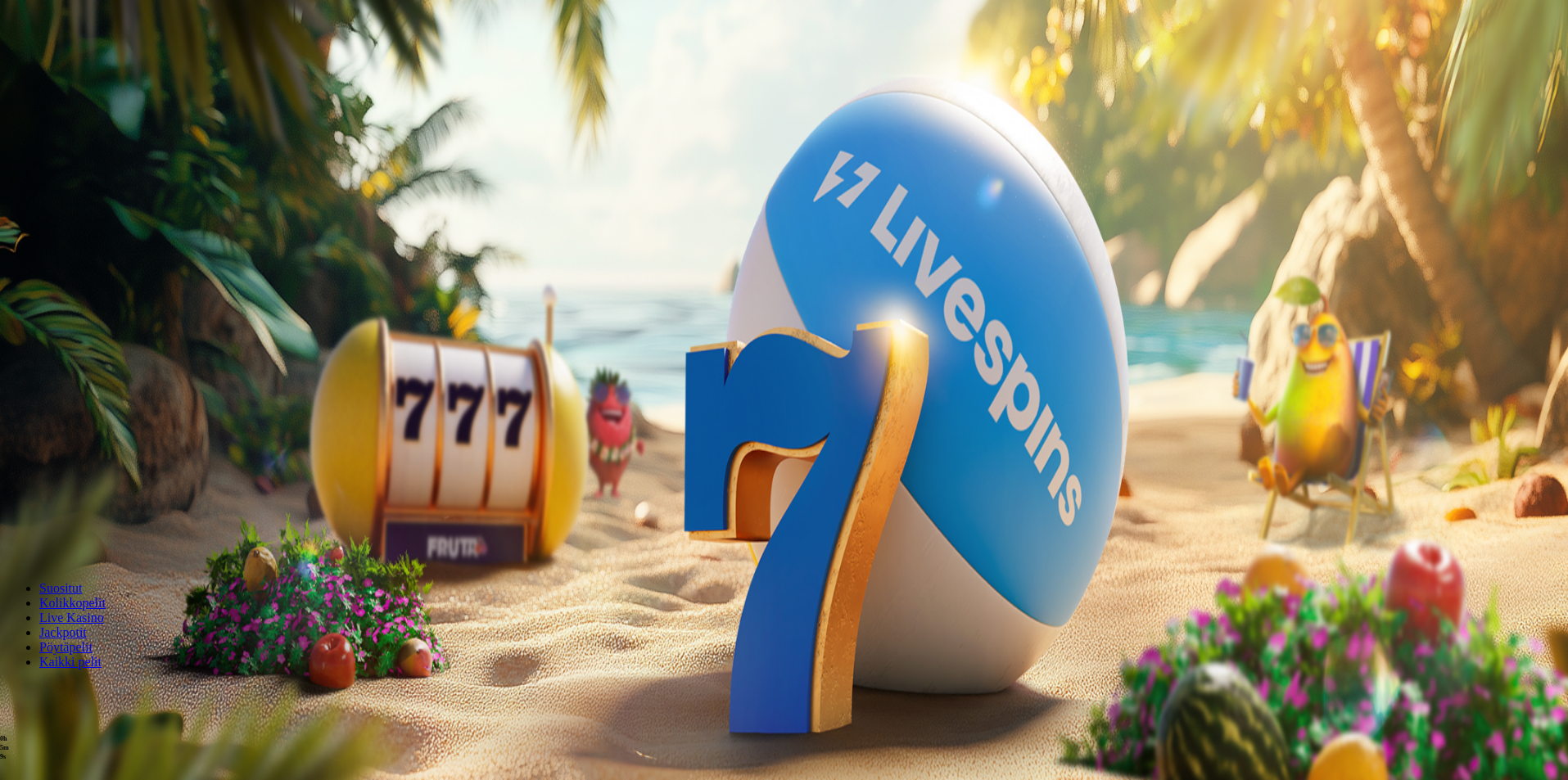 type on "****" 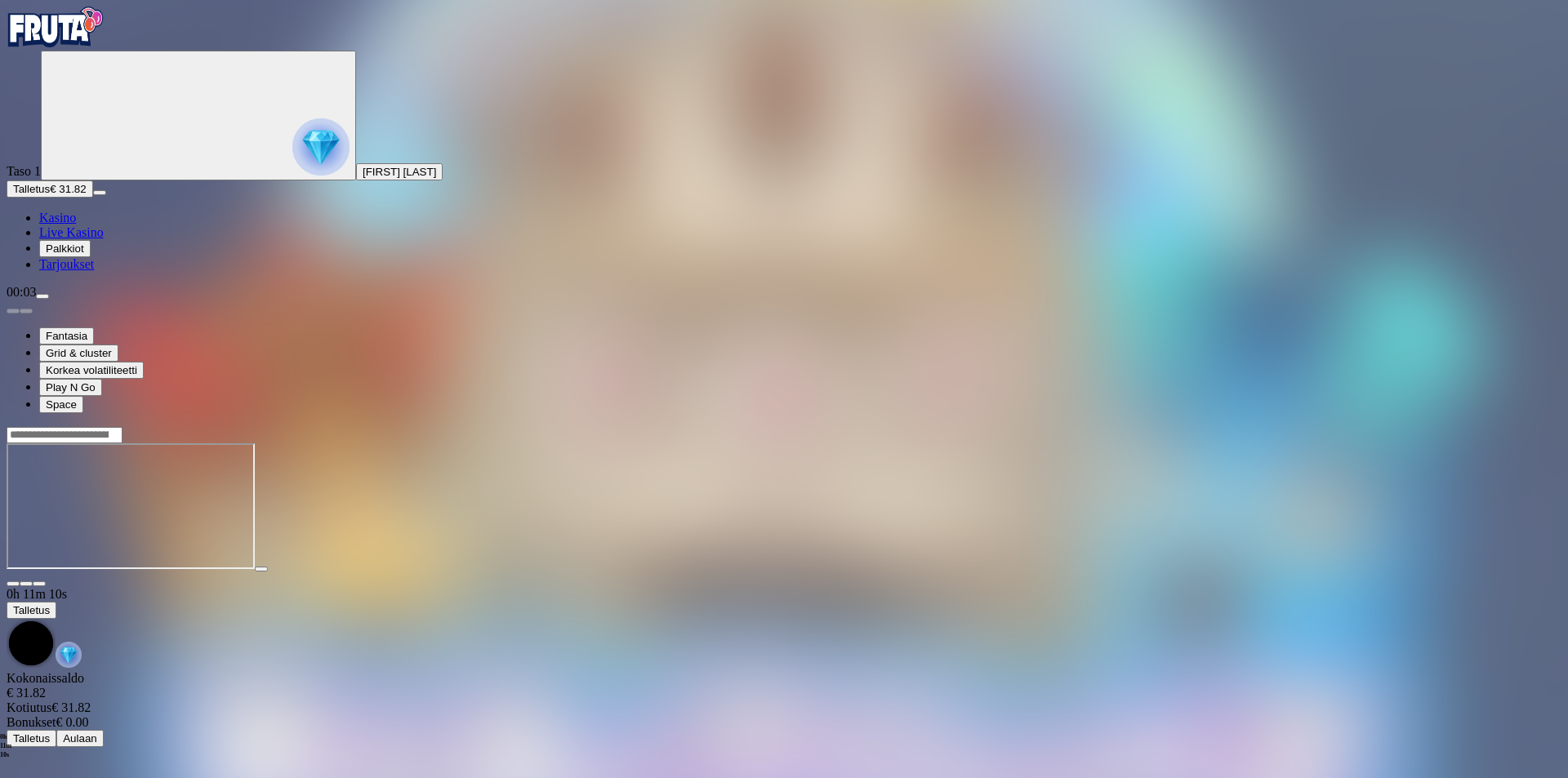 click at bounding box center [784, 508] 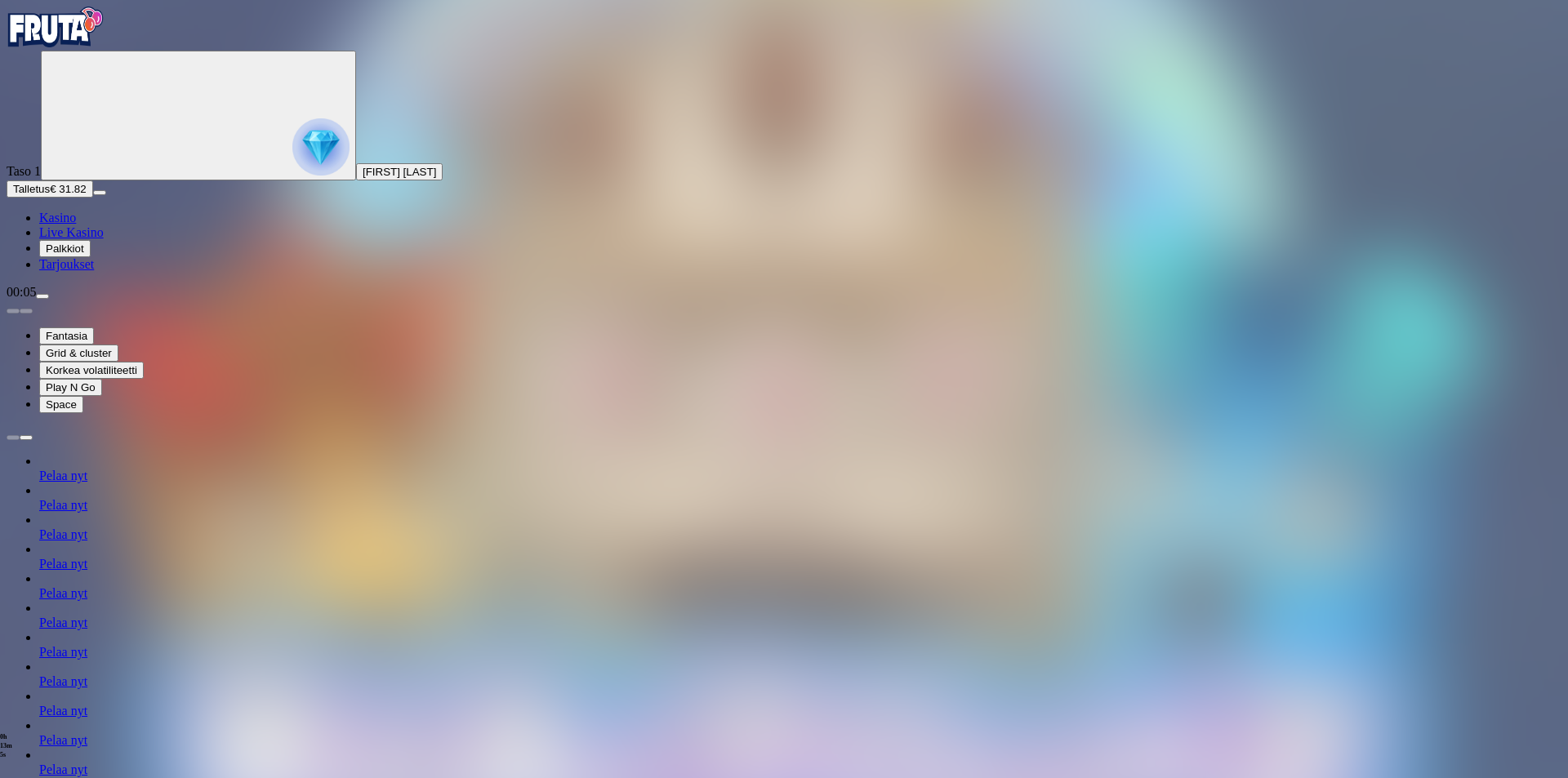 drag, startPoint x: 837, startPoint y: 671, endPoint x: 1028, endPoint y: 697, distance: 192.7615 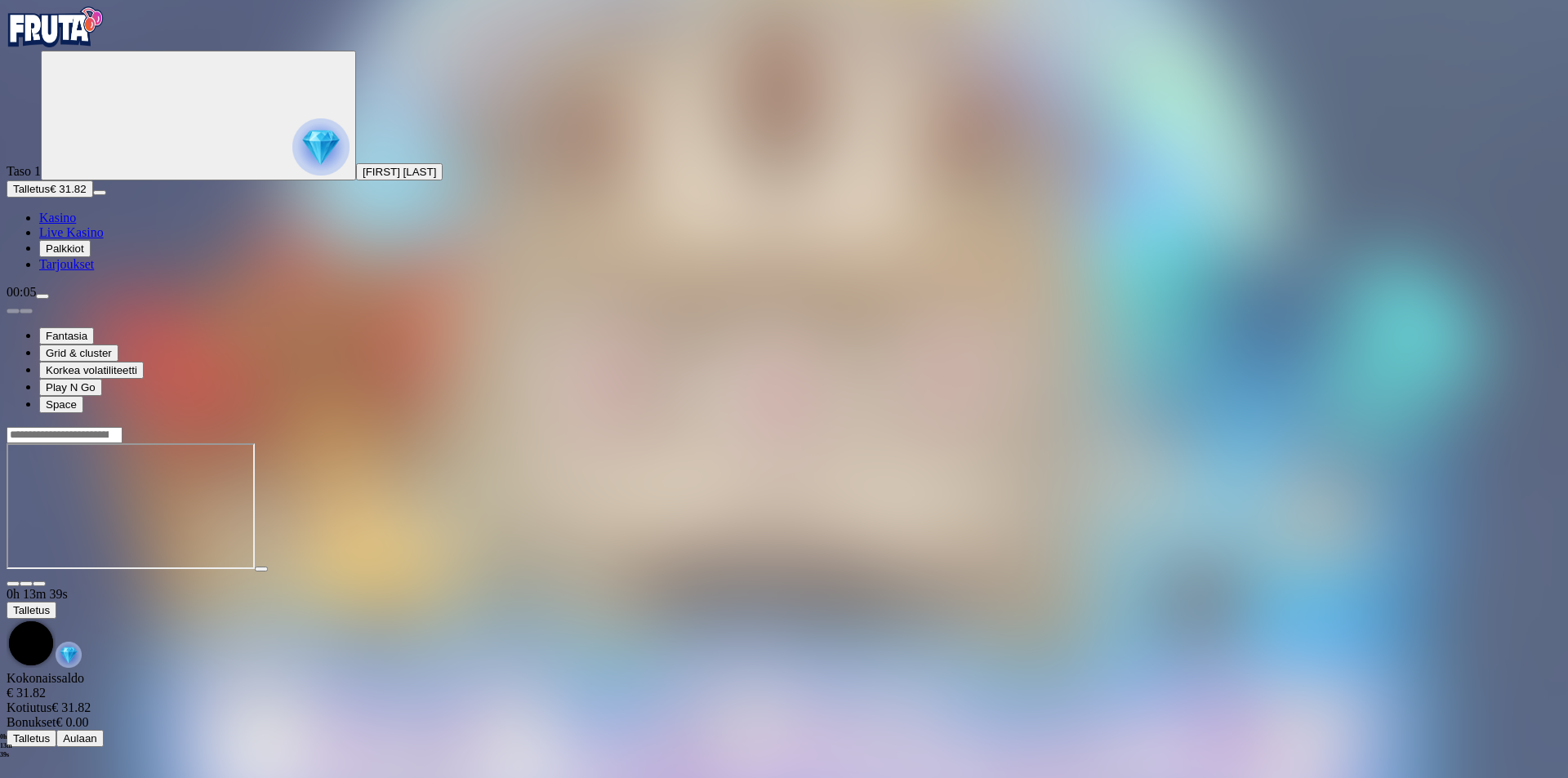 click at bounding box center (784, 508) 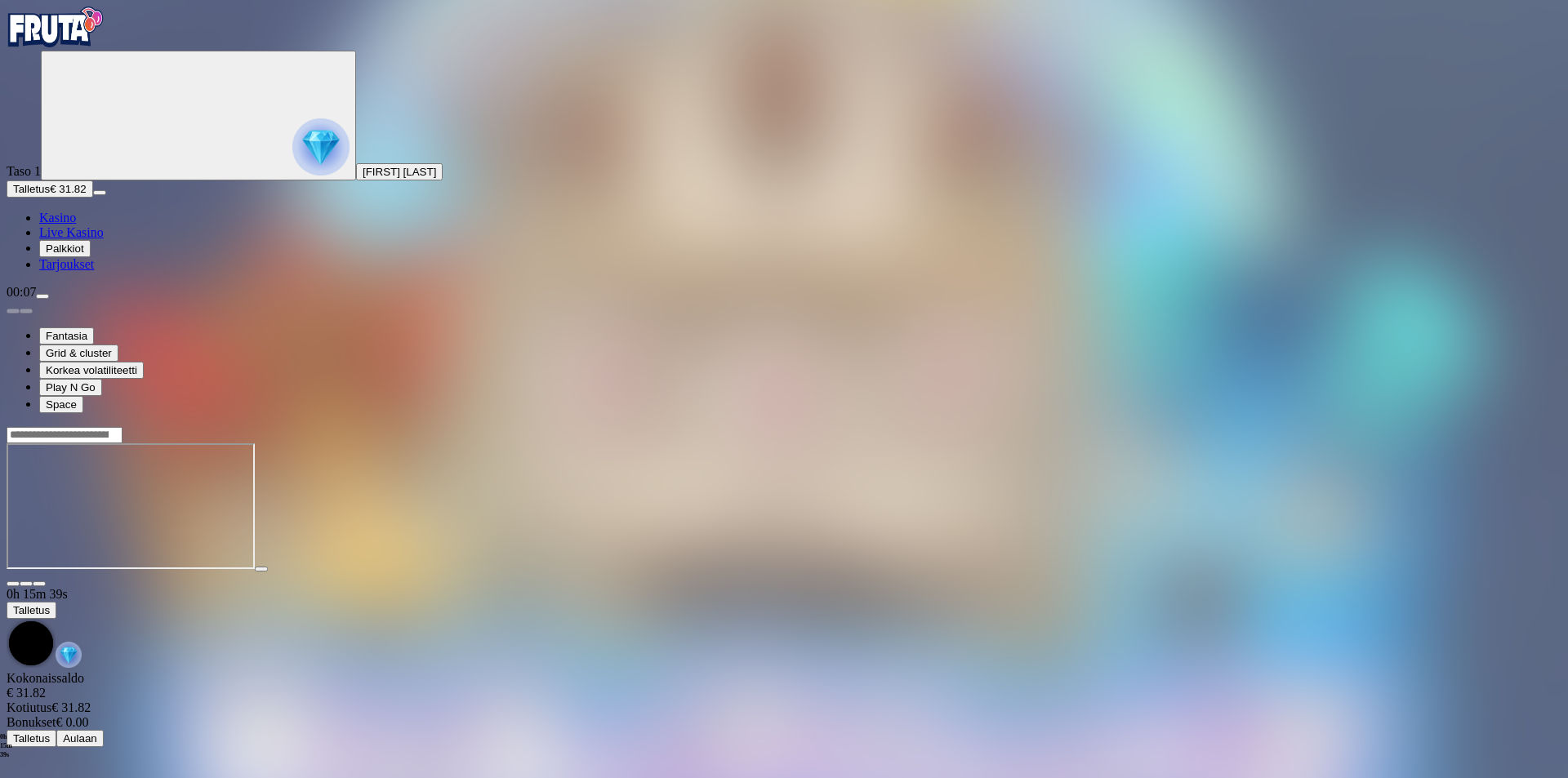 click at bounding box center [56, 27] 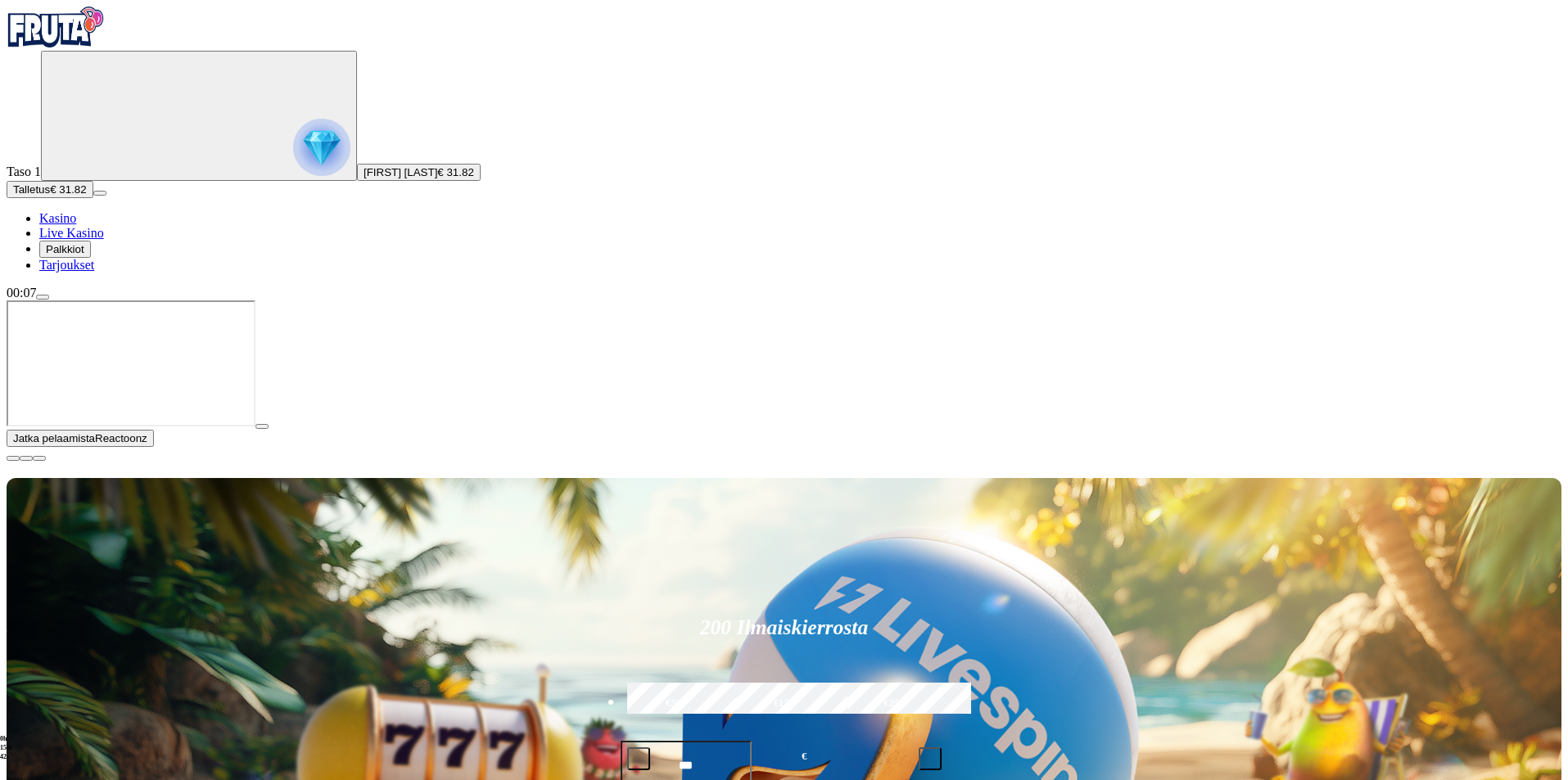 click at bounding box center (13, 458) 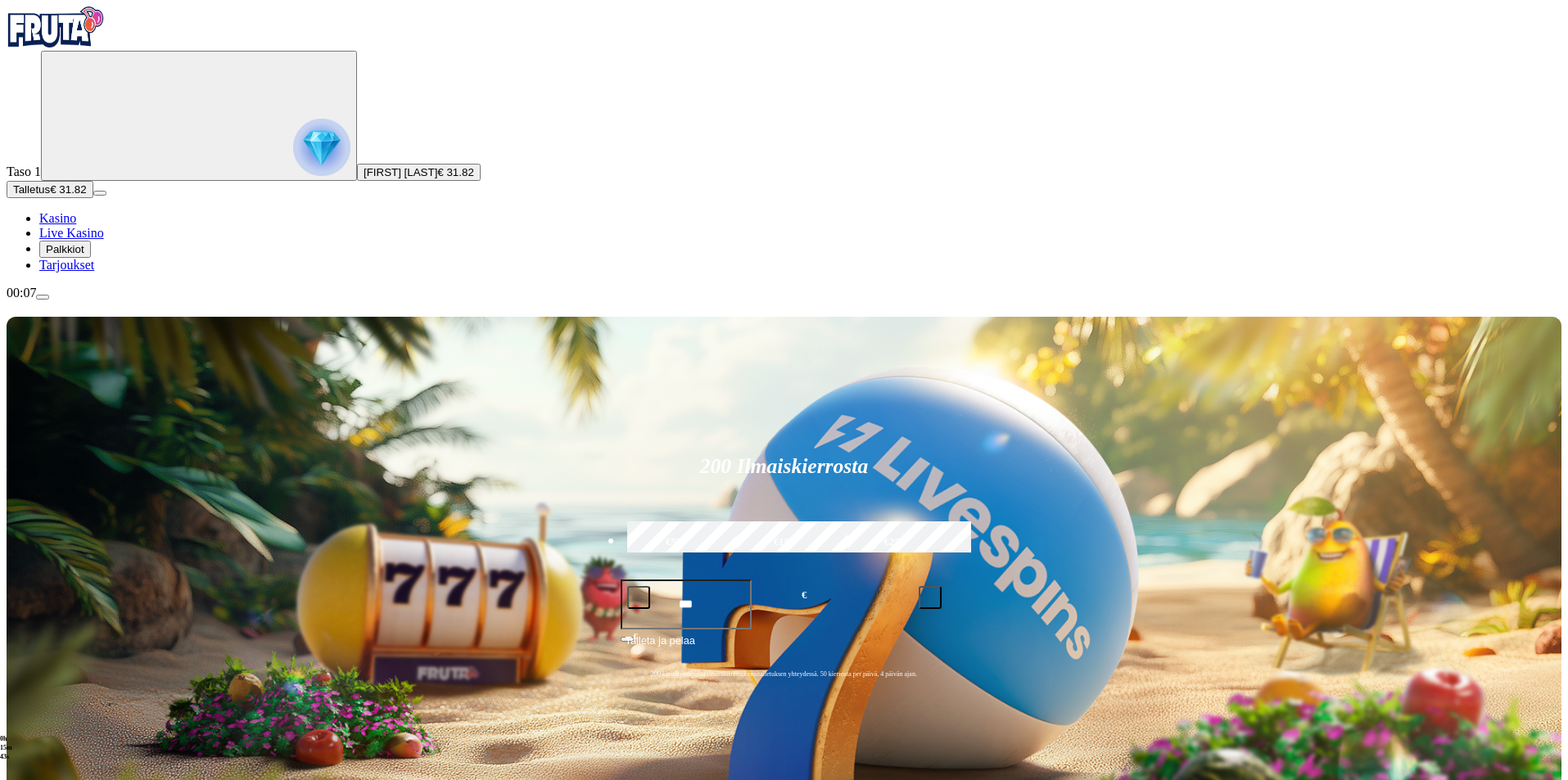 click 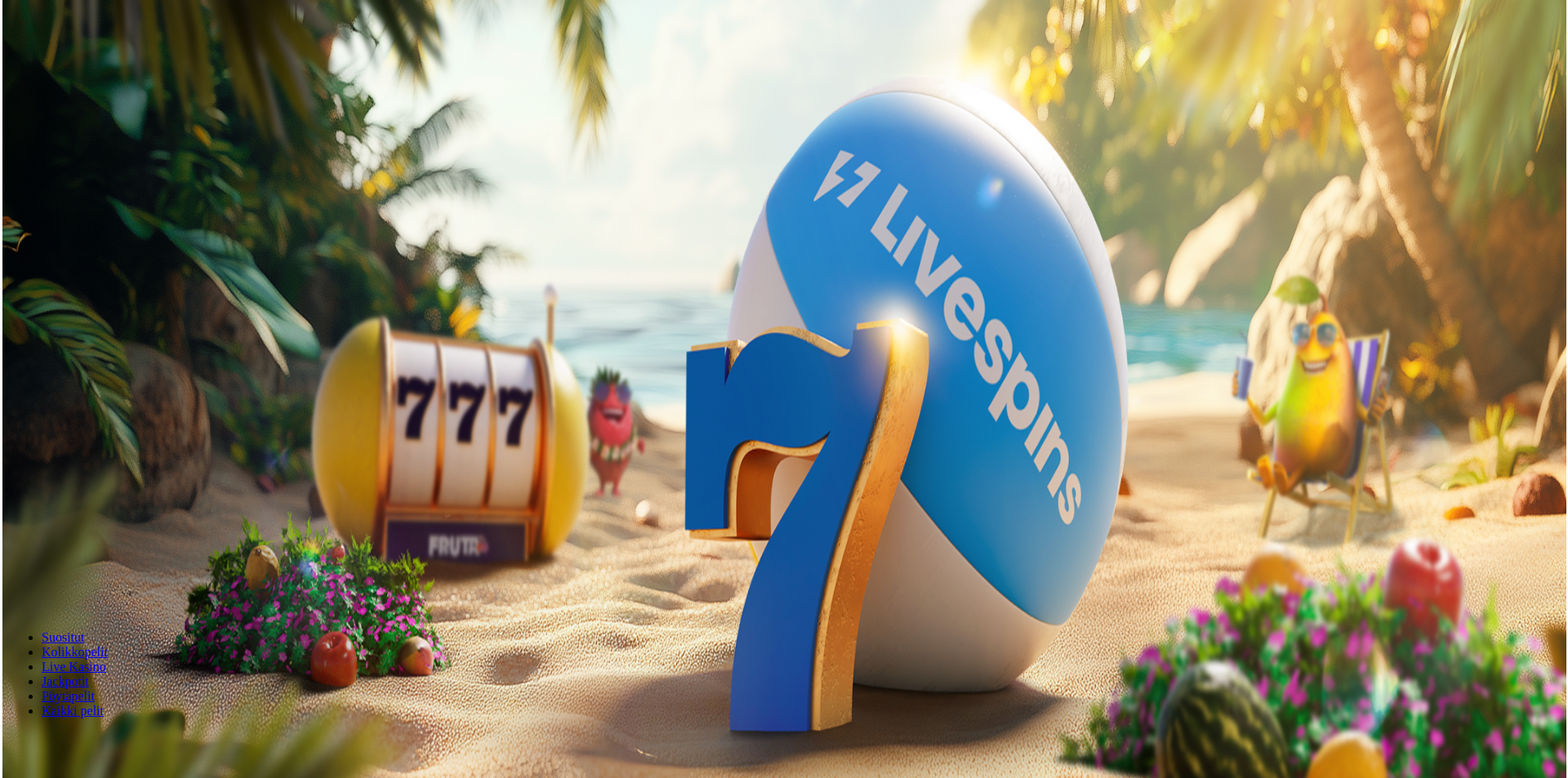 scroll, scrollTop: 0, scrollLeft: 0, axis: both 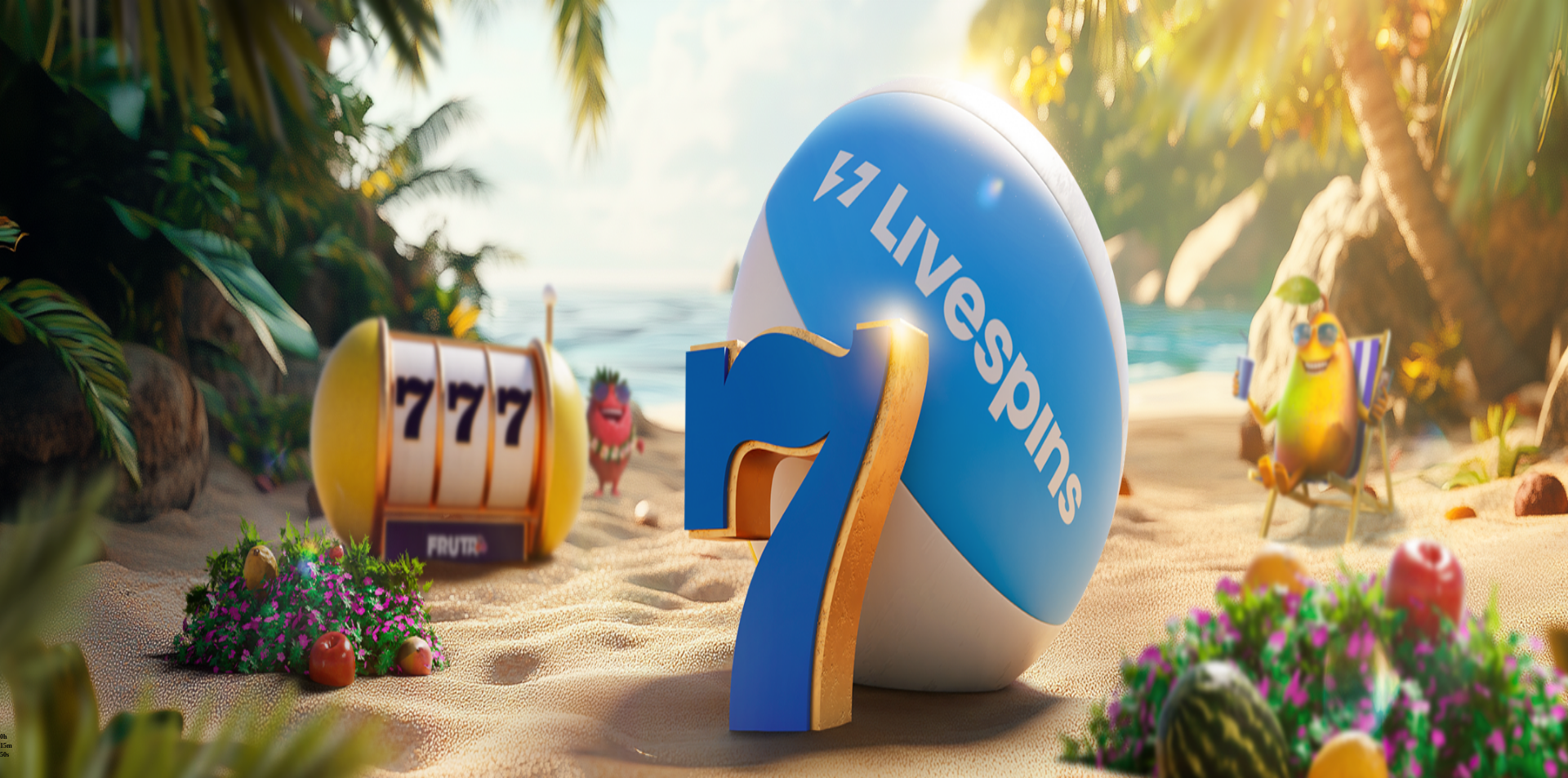 click at bounding box center (72, 579) 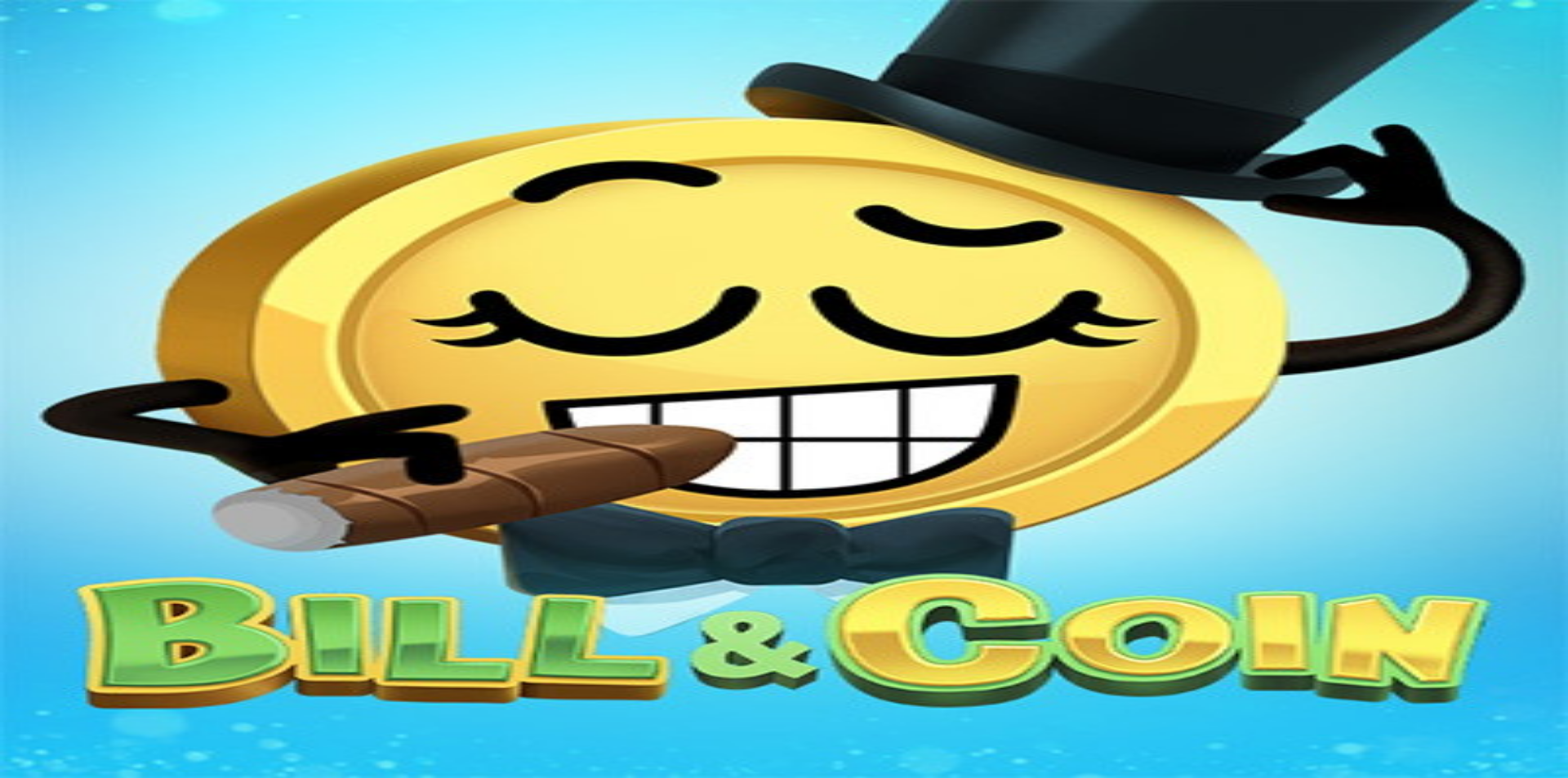scroll, scrollTop: 0, scrollLeft: 0, axis: both 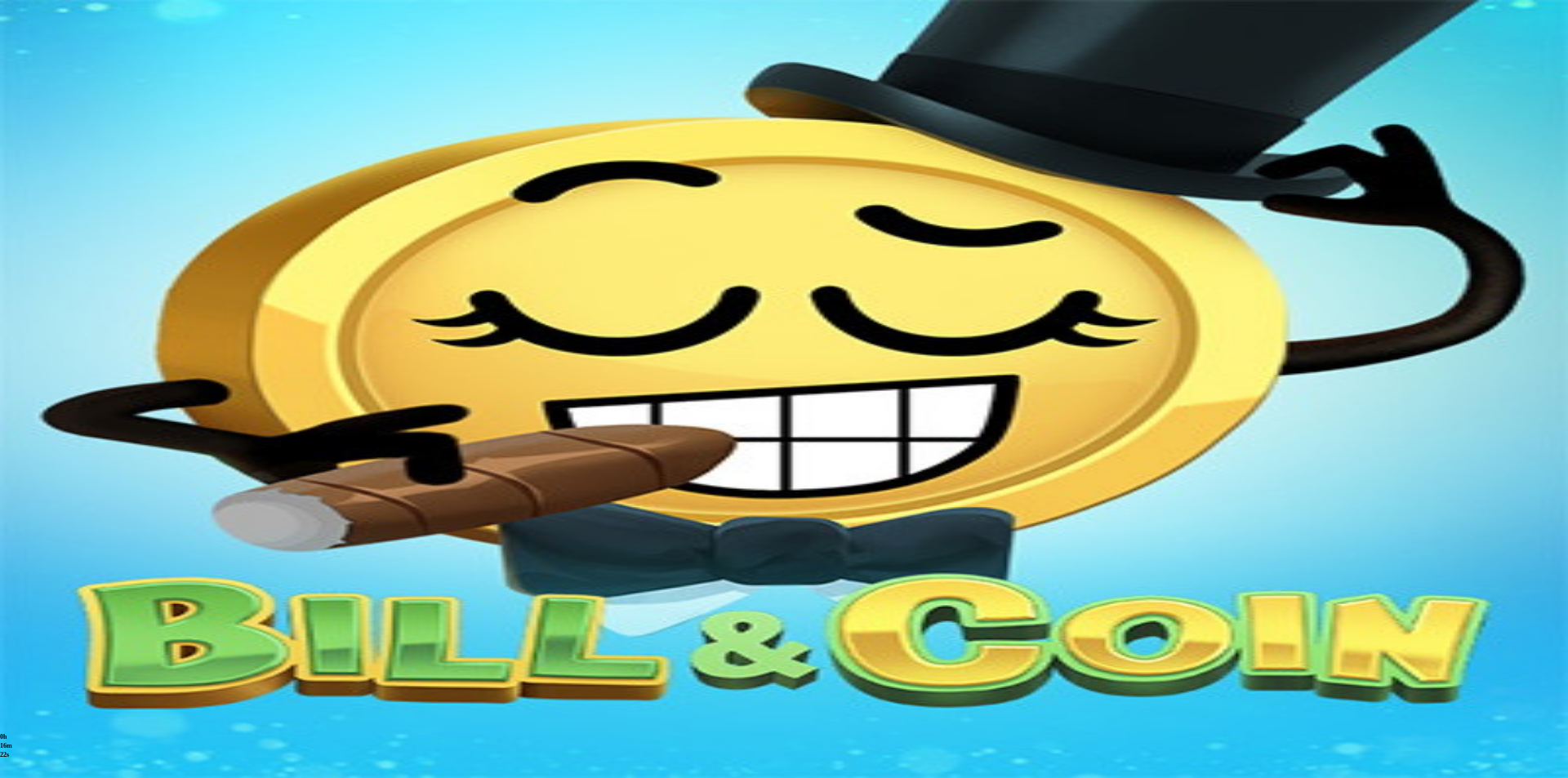 click at bounding box center (56, 27) 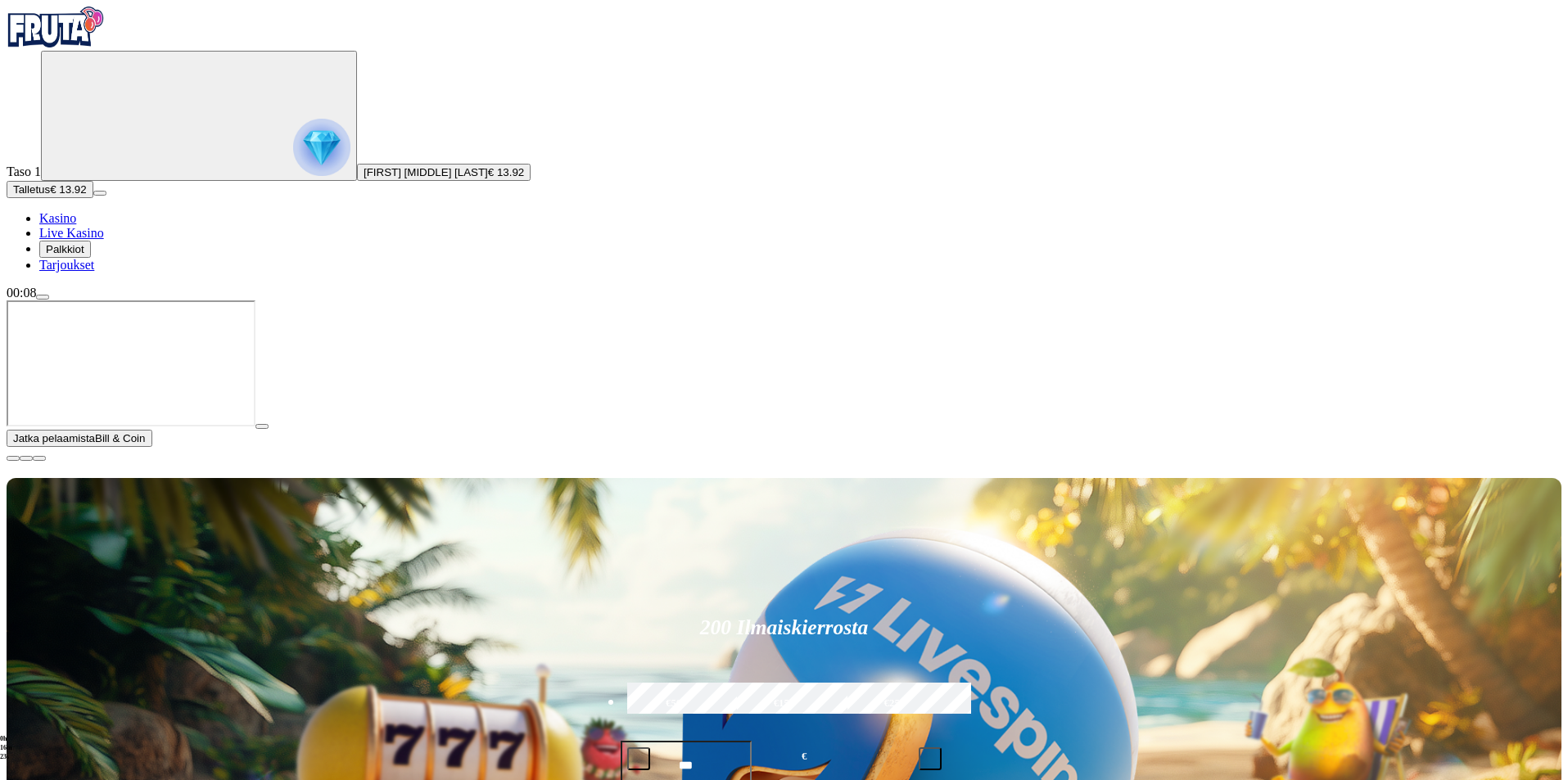 click at bounding box center [322, 147] 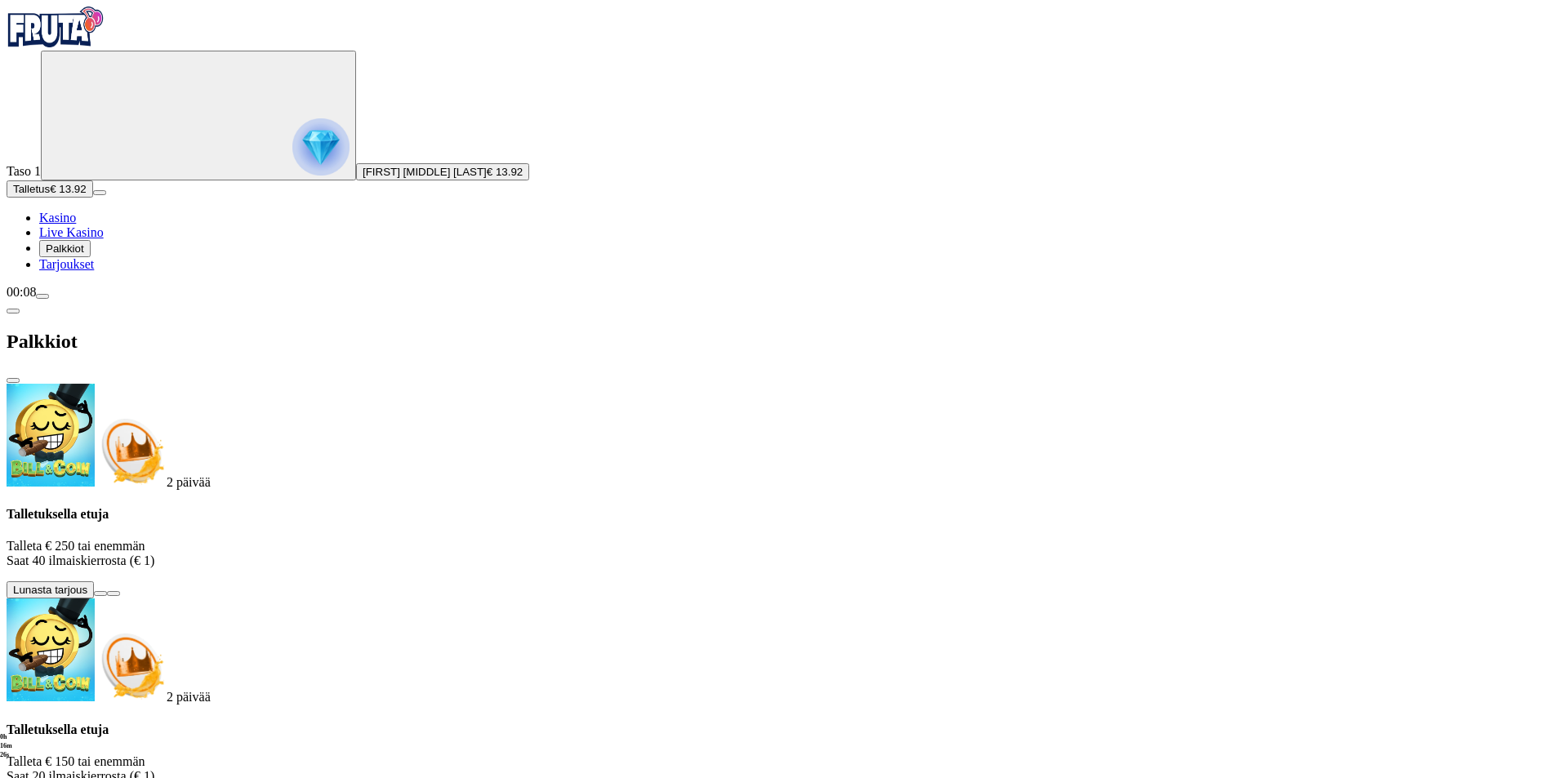 click on "Talletus" at bounding box center (31, 189) 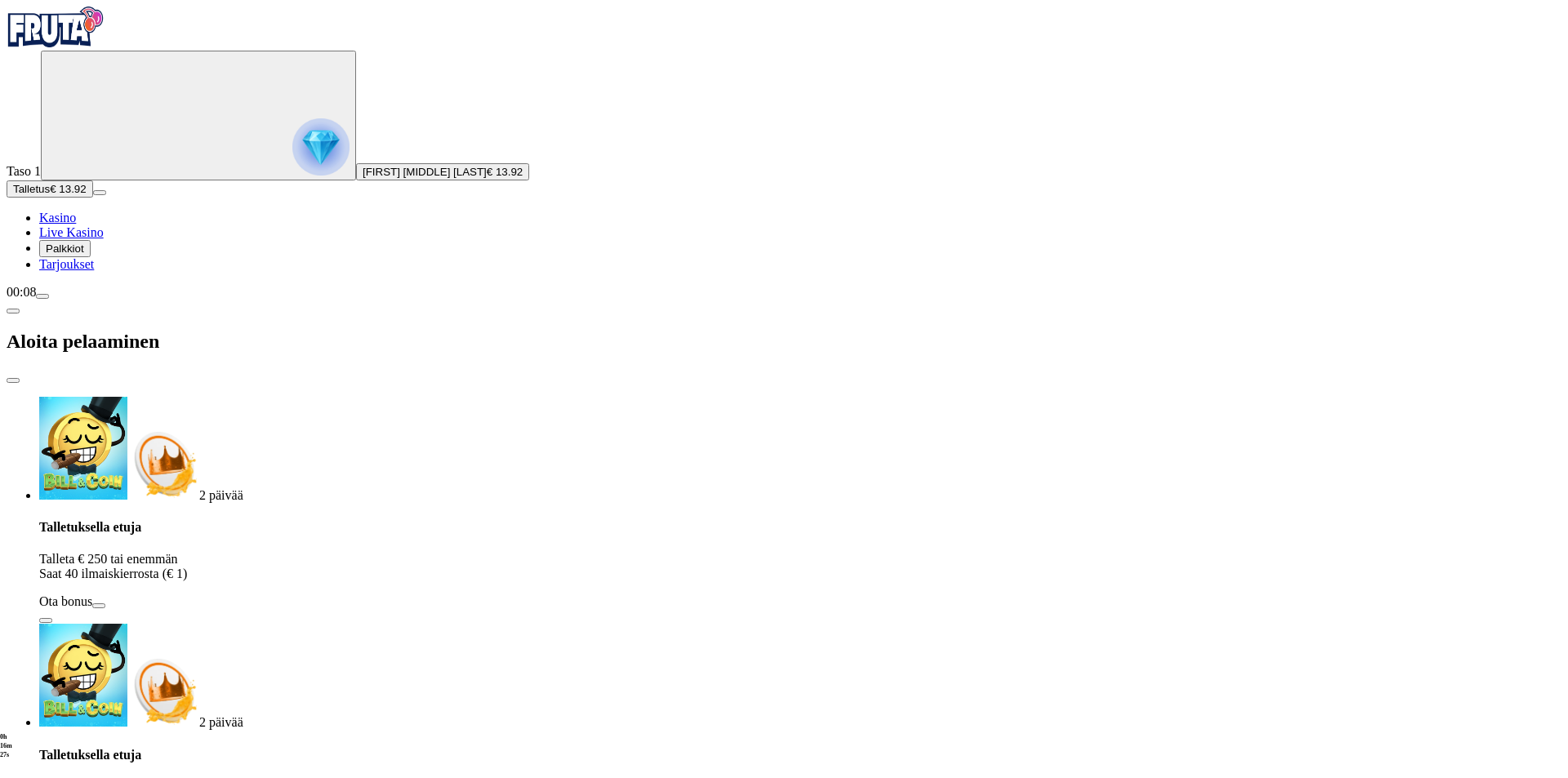 click on "[FIRST] [LAST]" at bounding box center [425, 171] 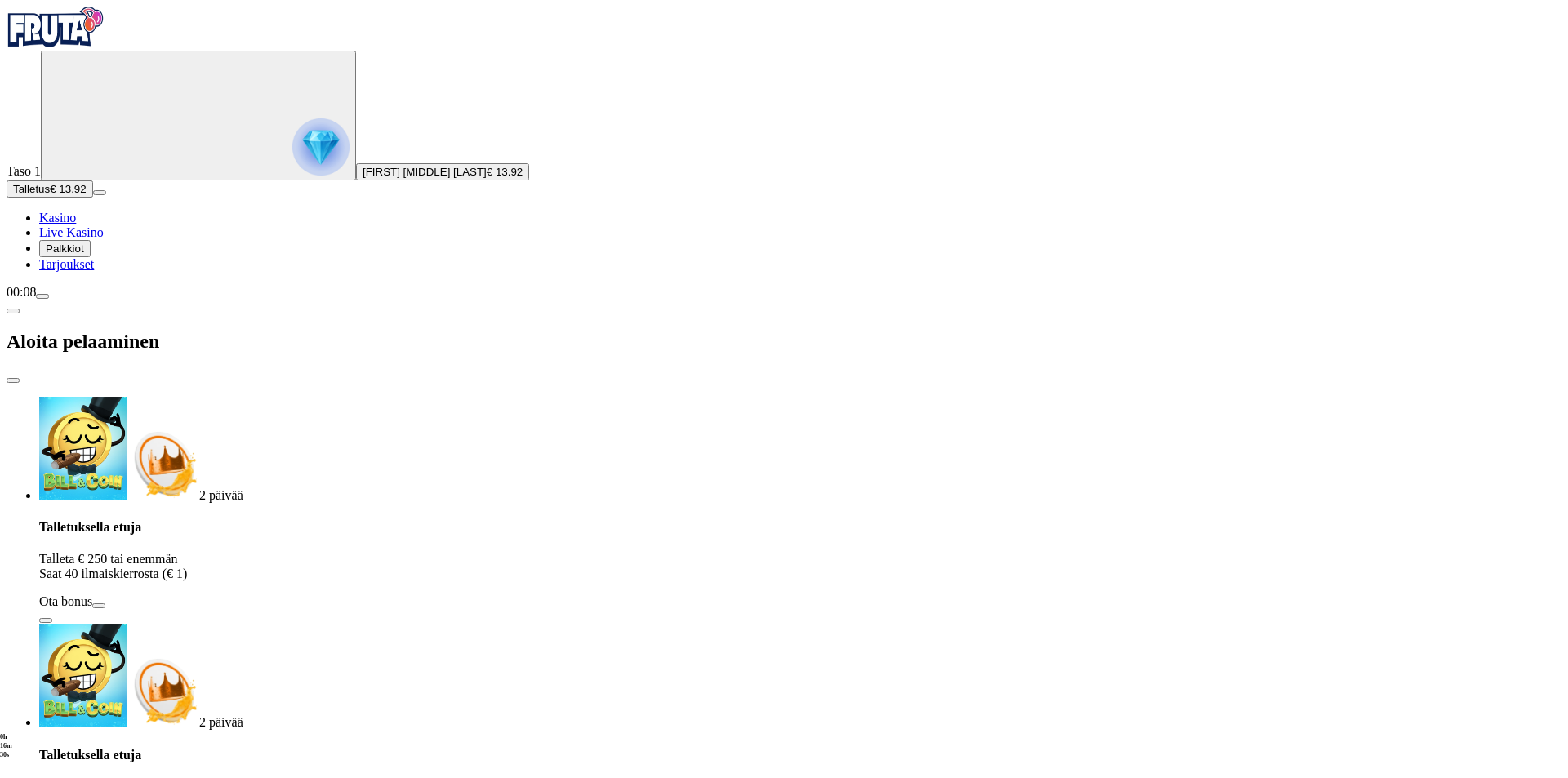 click at bounding box center [42, 296] 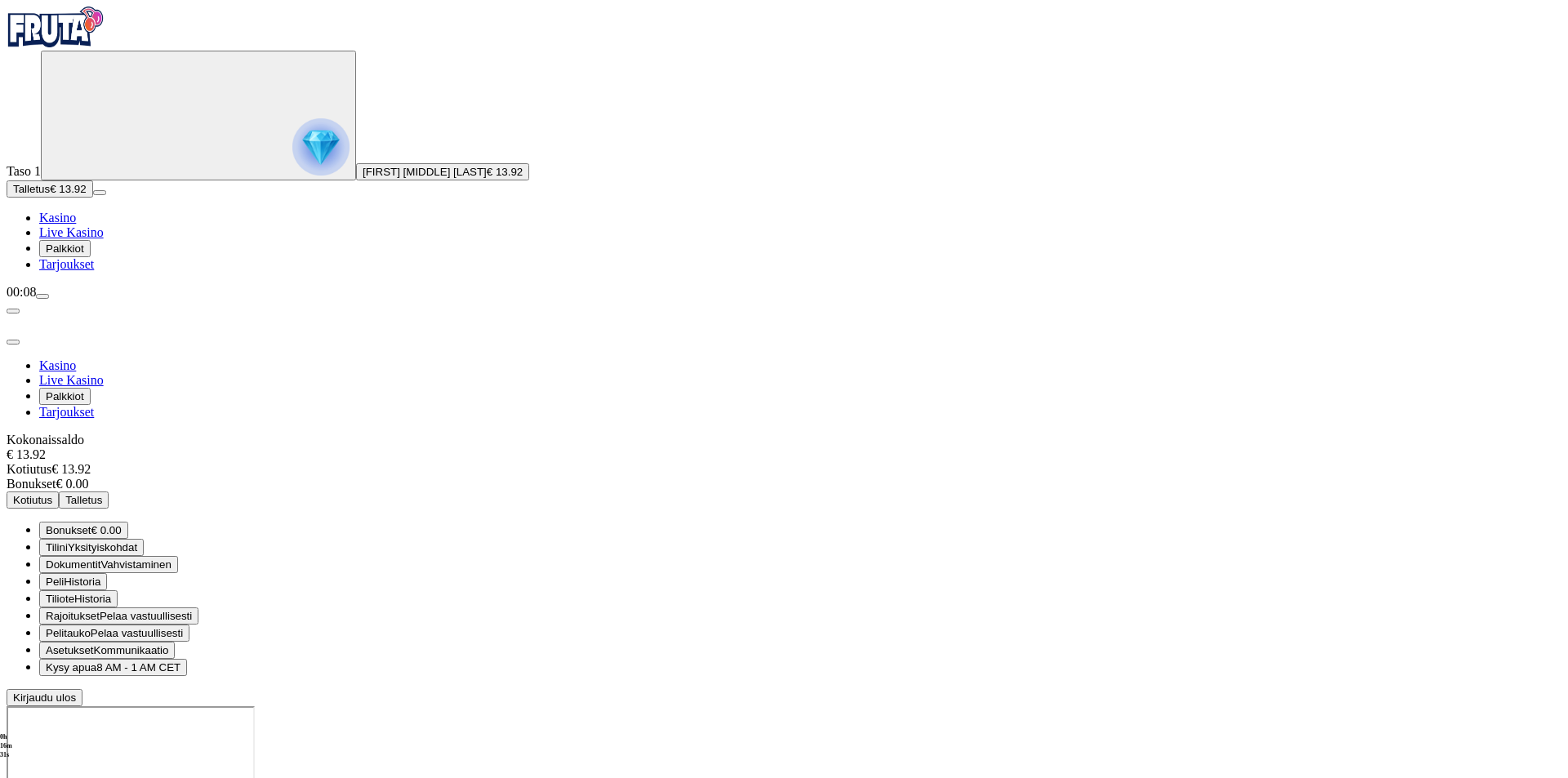 click on "Kotiutus" at bounding box center [33, 500] 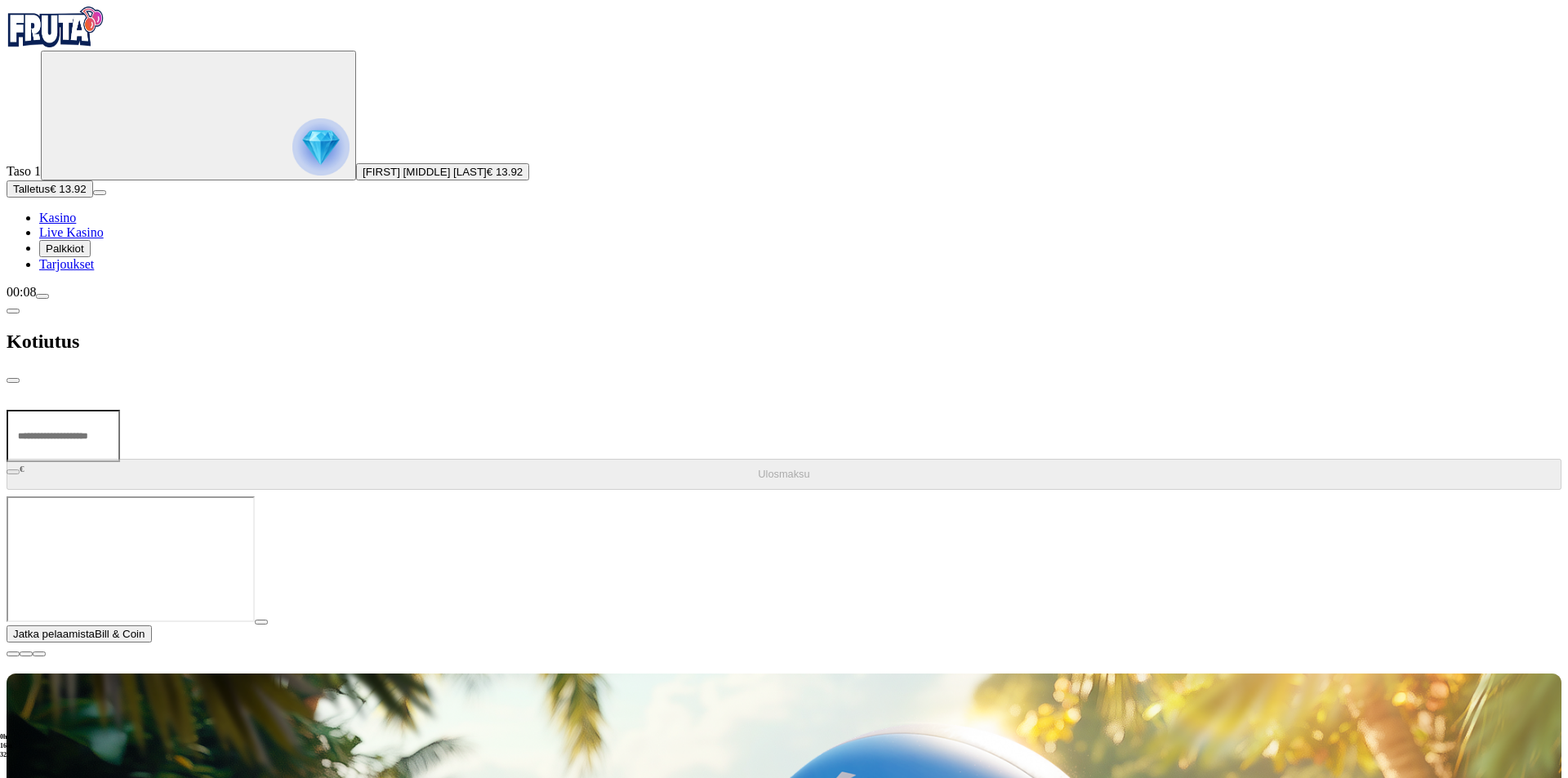 click at bounding box center [63, 436] 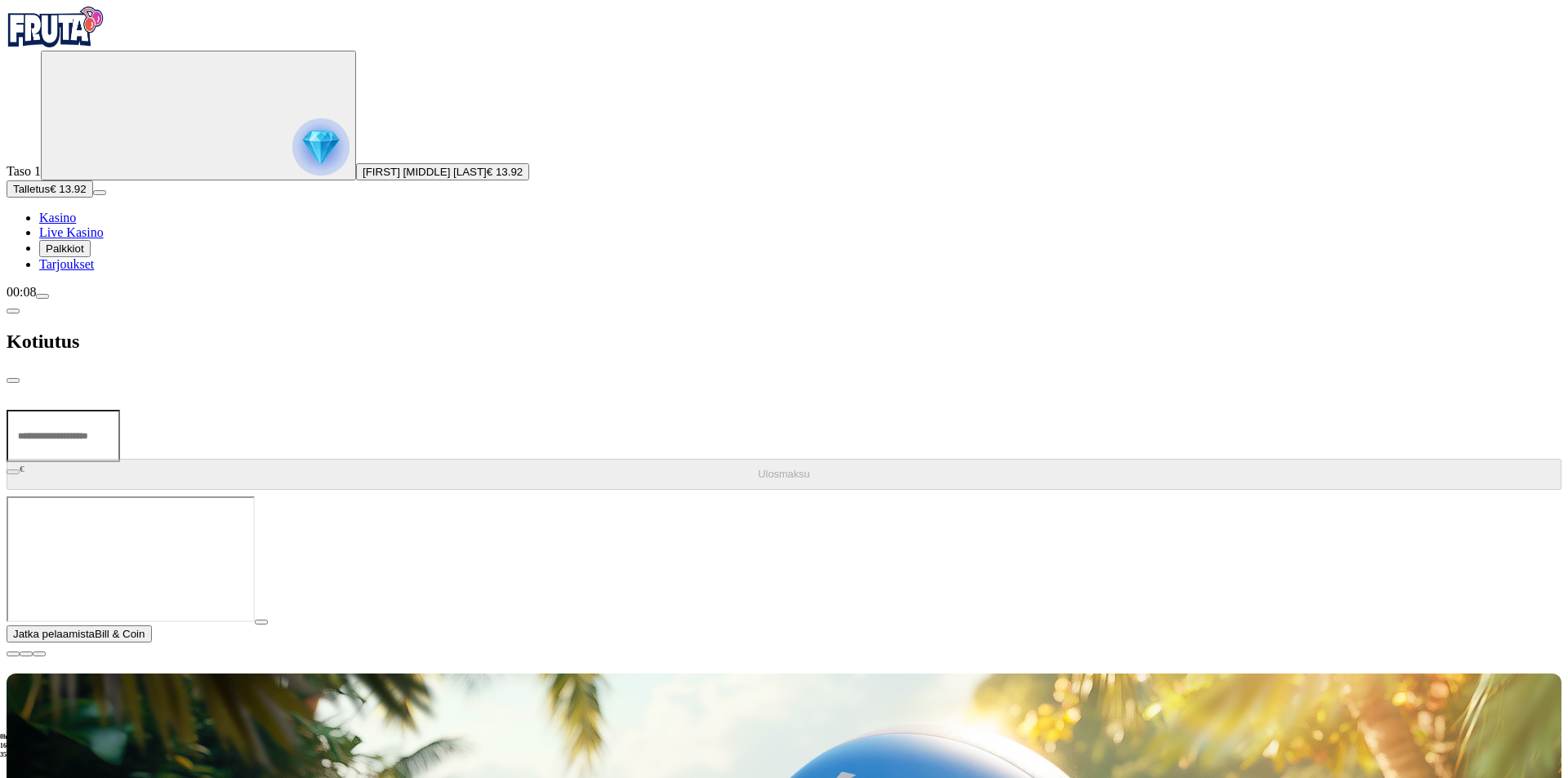 click at bounding box center (13, 311) 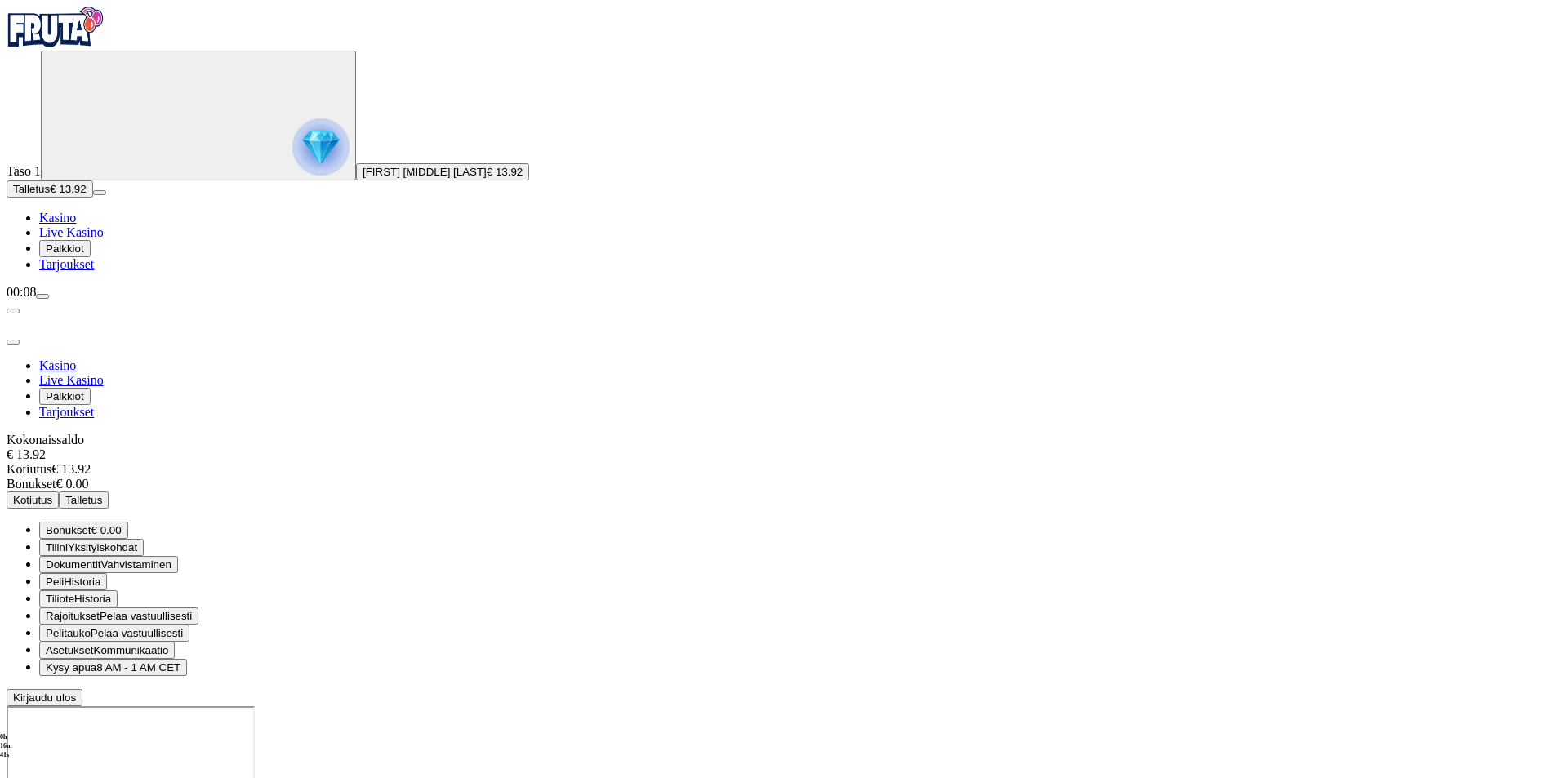click on "€ 0.00" at bounding box center (106, 530) 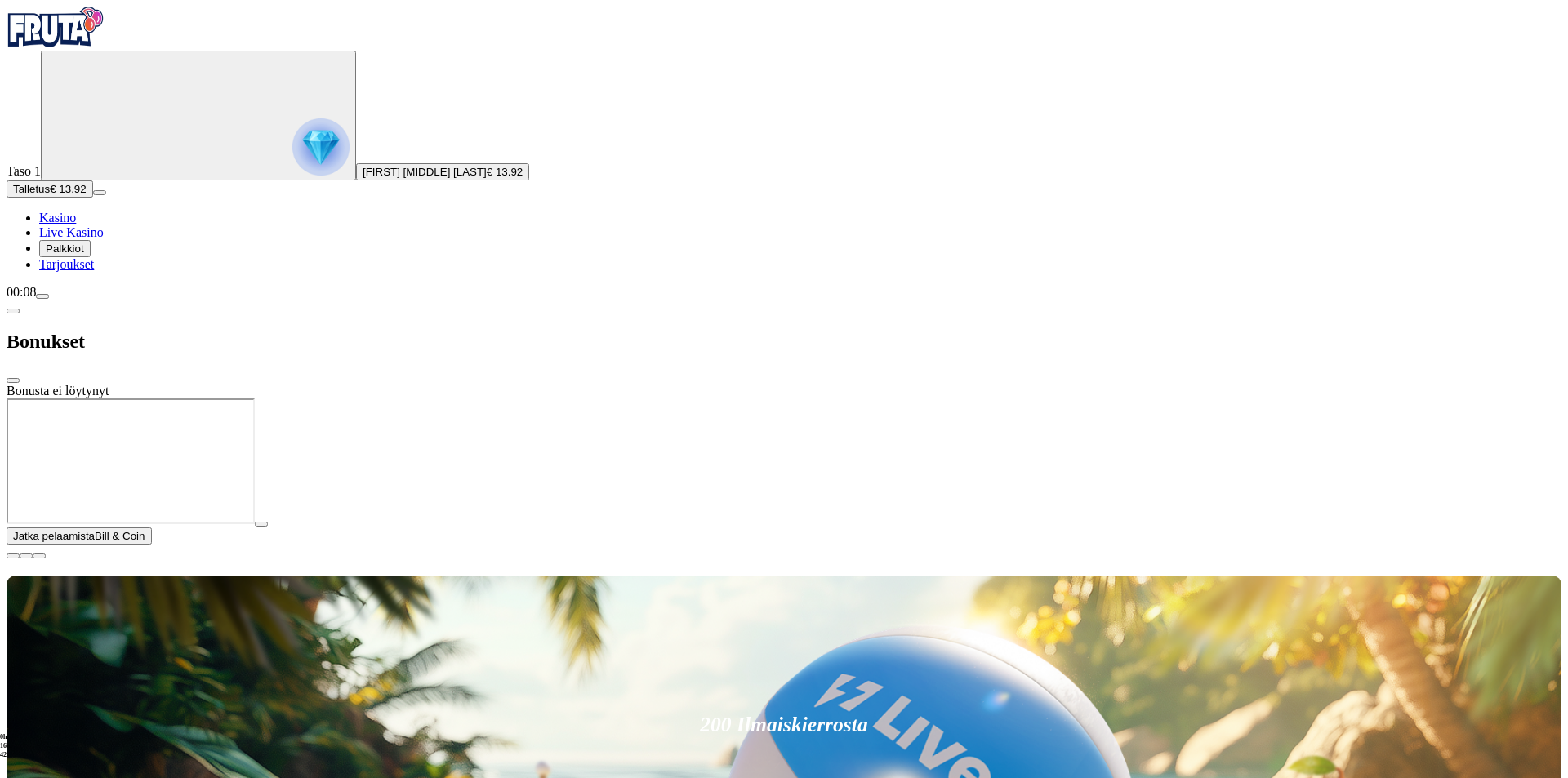 click at bounding box center (13, 311) 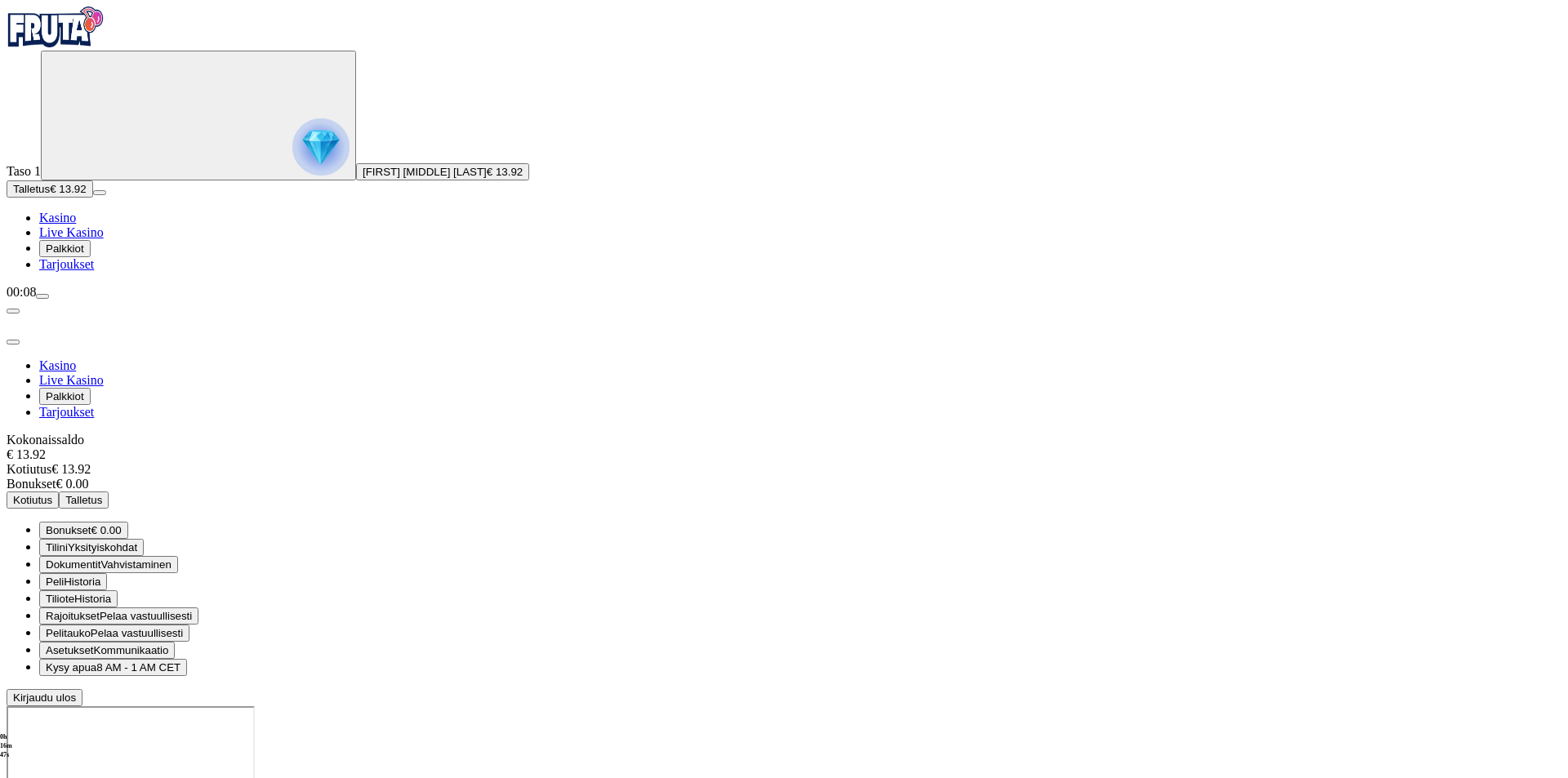 click on "Palkkiot" at bounding box center (65, 248) 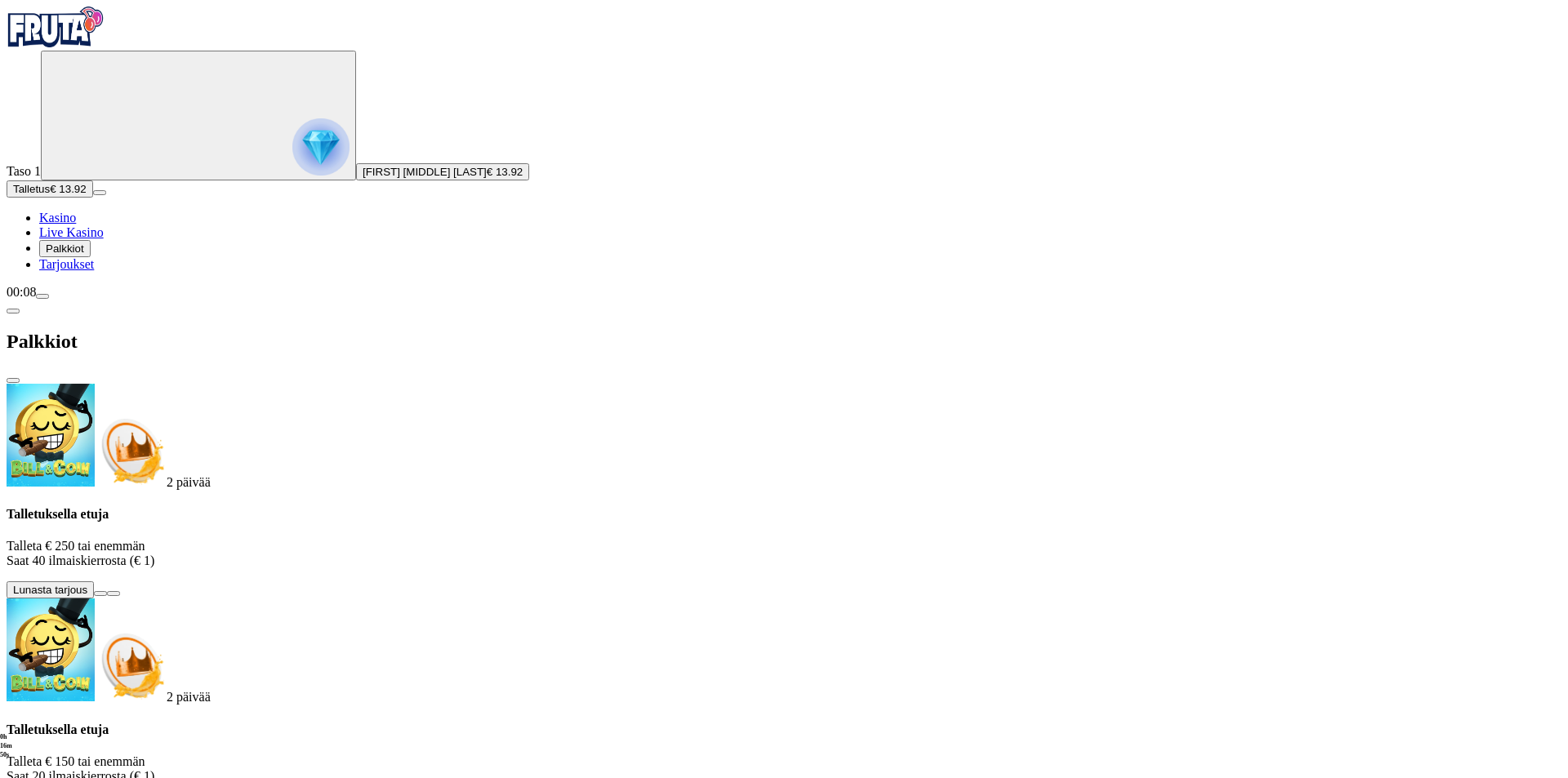 click on "Fruit Up   ja nappaat seuraavan palkkion" at bounding box center (784, 1383) 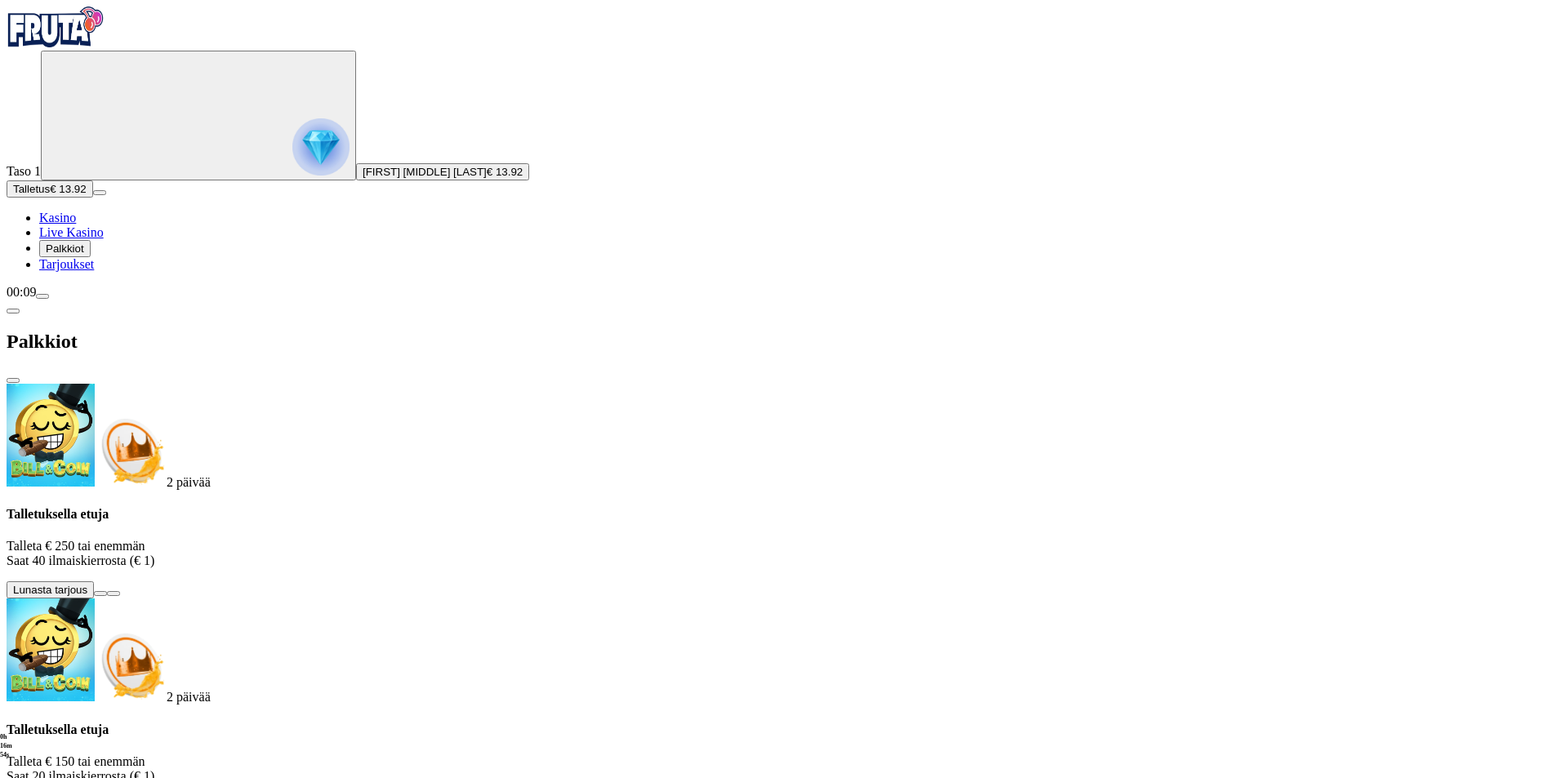 click at bounding box center (13, 311) 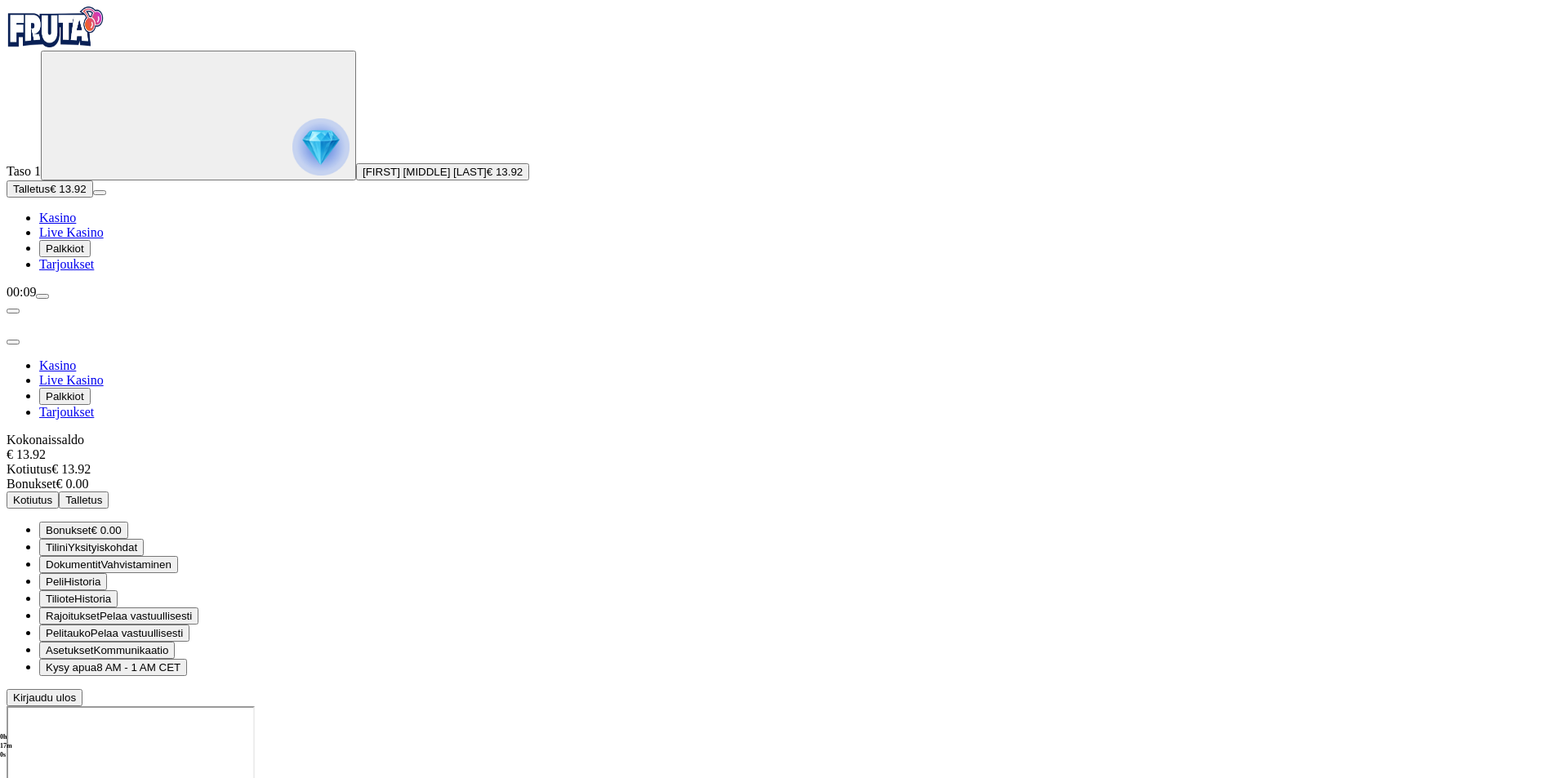 click on "Palkkiot" at bounding box center [65, 248] 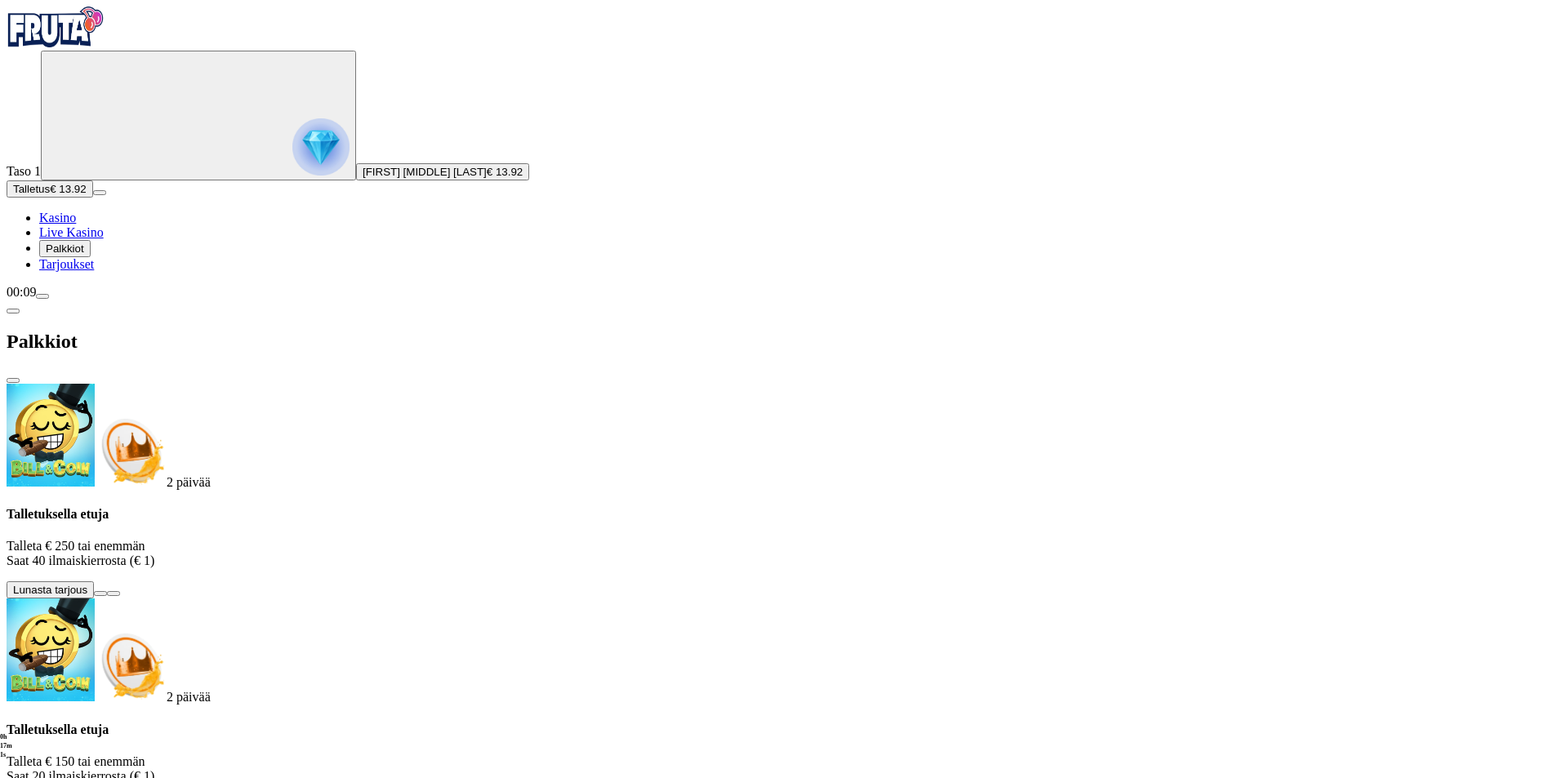 click on "Tarjoukset" at bounding box center [66, 264] 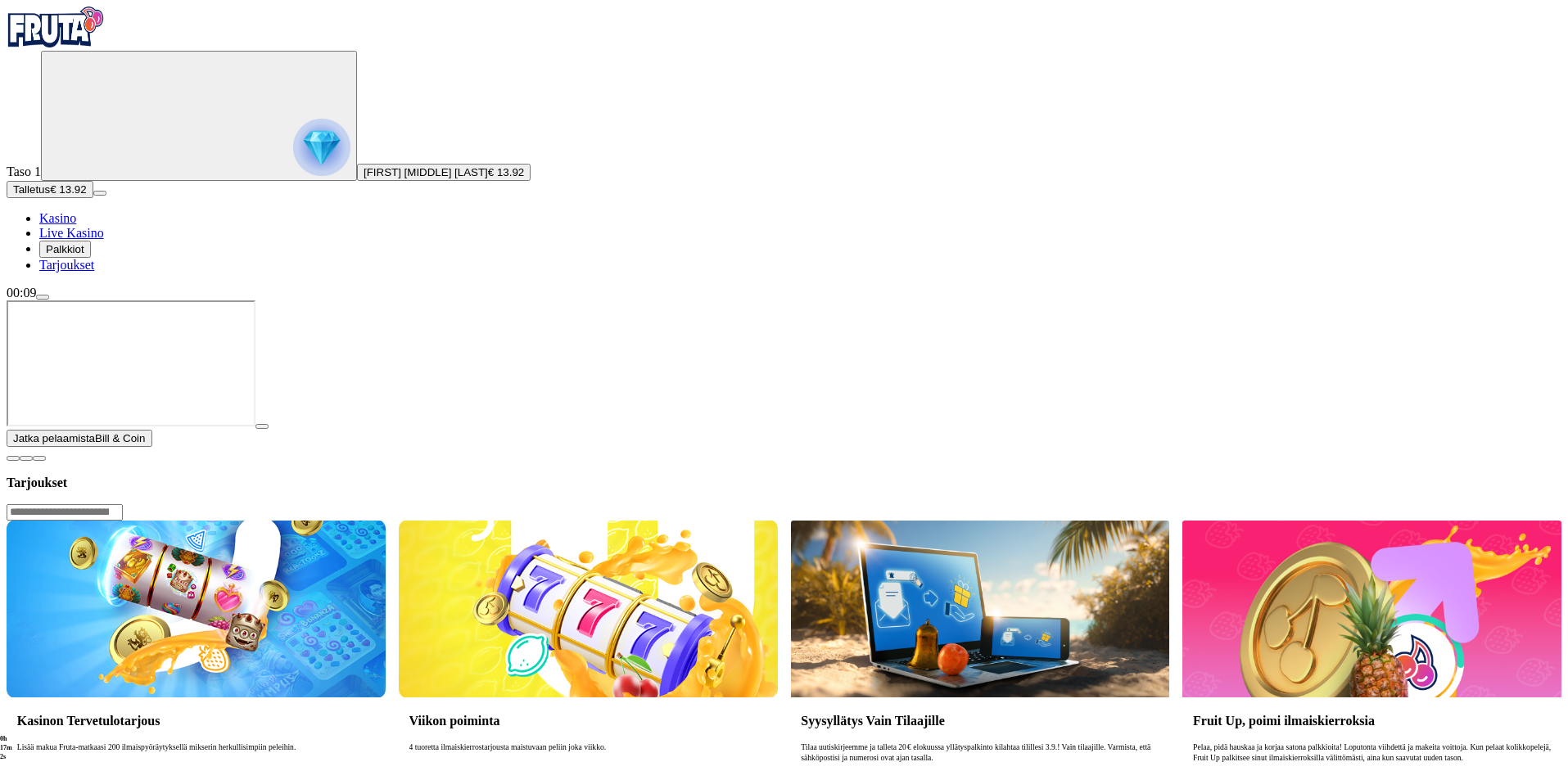 click on "Tarjoukset" at bounding box center (66, 264) 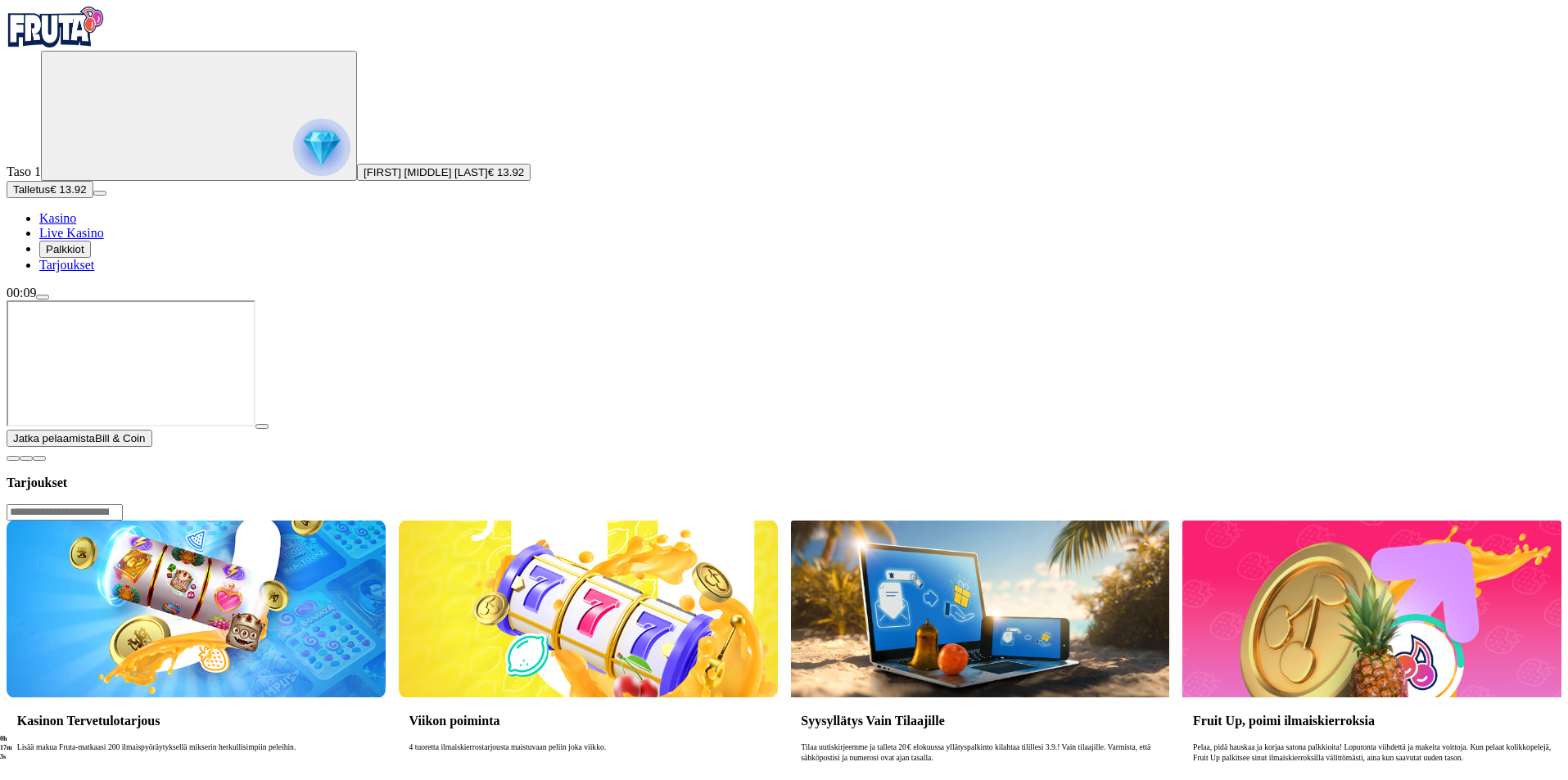 click on "Lue lisää" at bounding box center [41, 809] 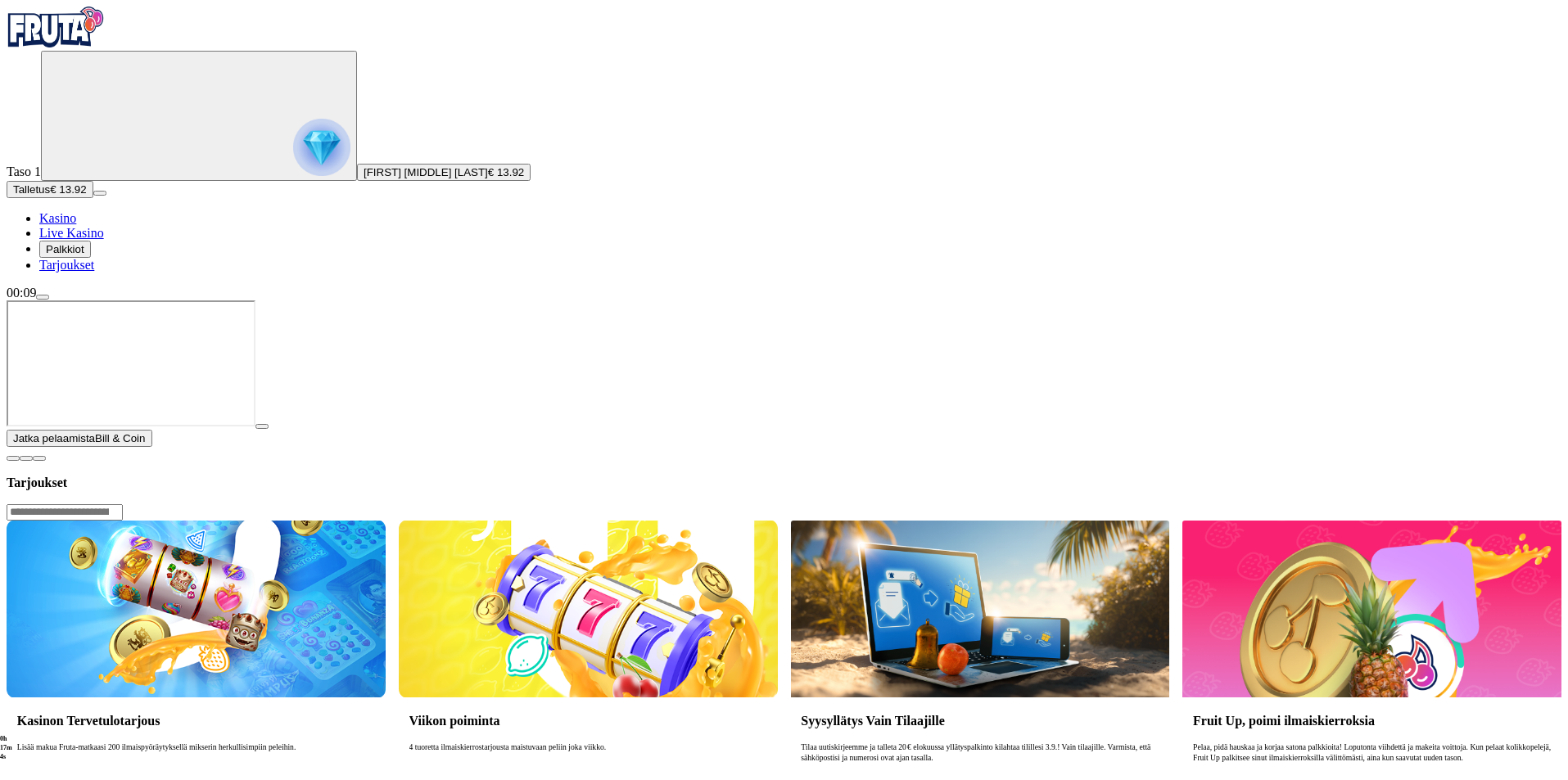 click on "Lue lisää" at bounding box center [41, 809] 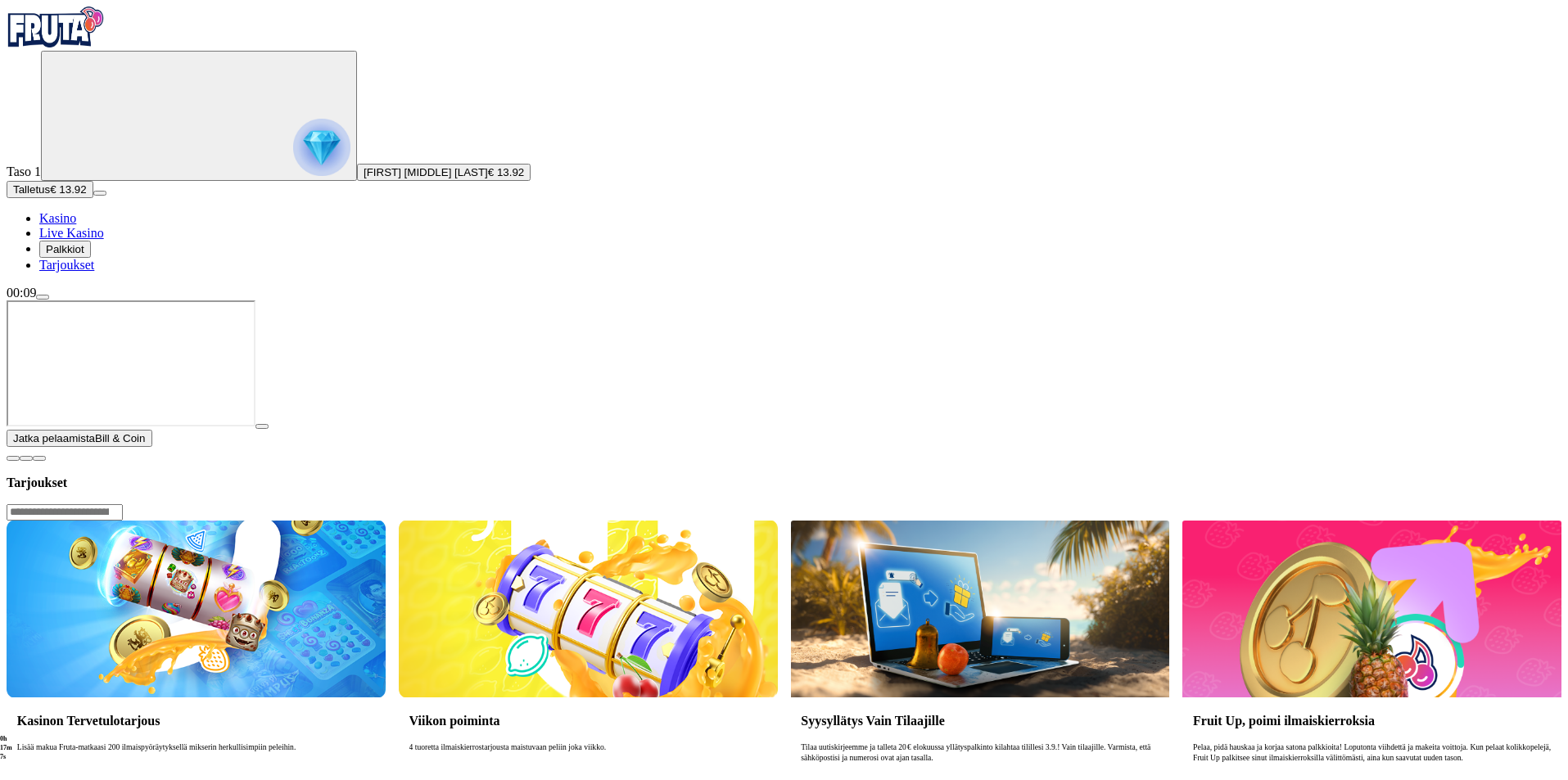 click on "Lue lisää" at bounding box center (41, 809) 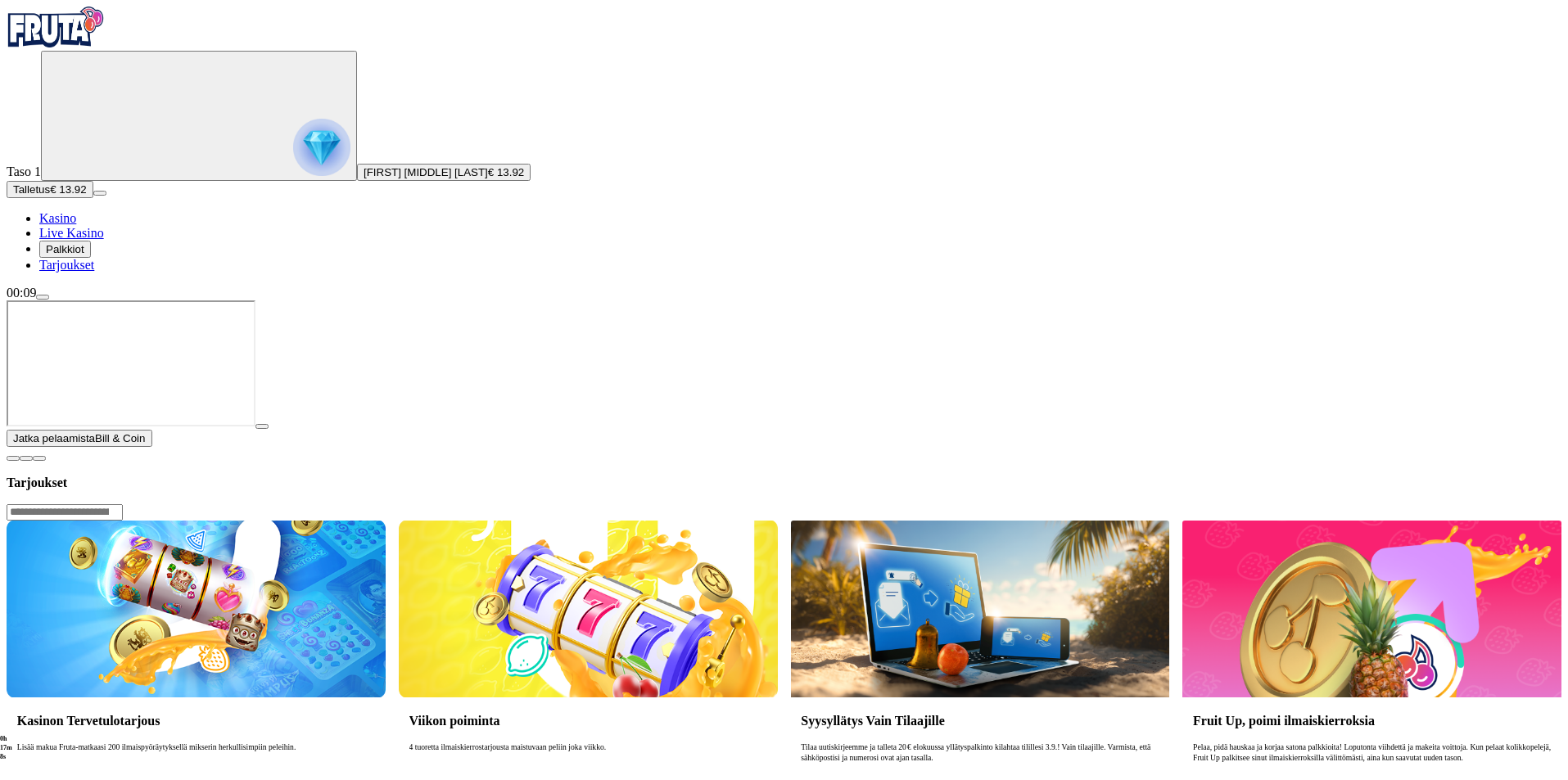 click at bounding box center (13, 458) 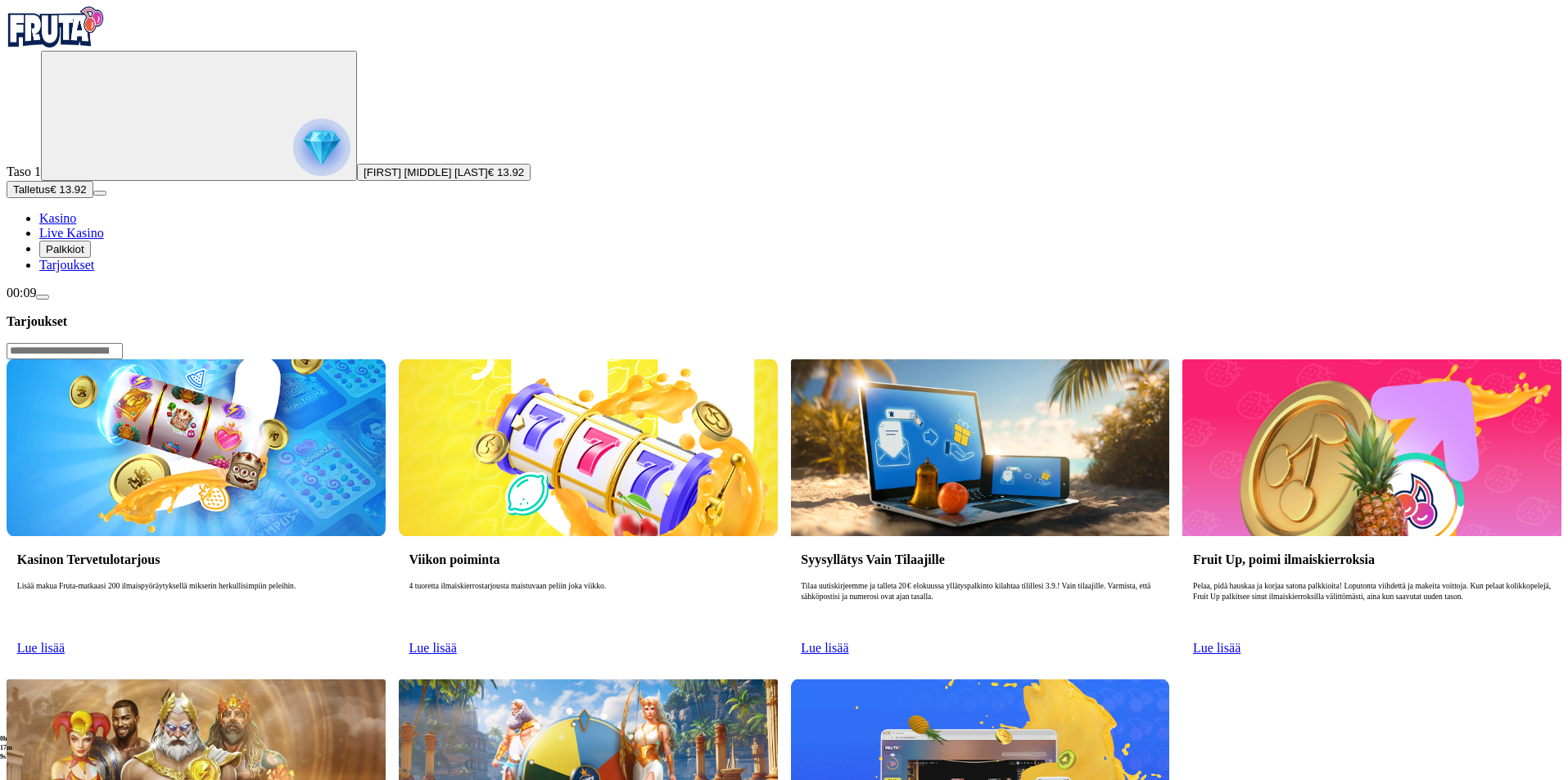 click on "Lue lisää" at bounding box center (41, 647) 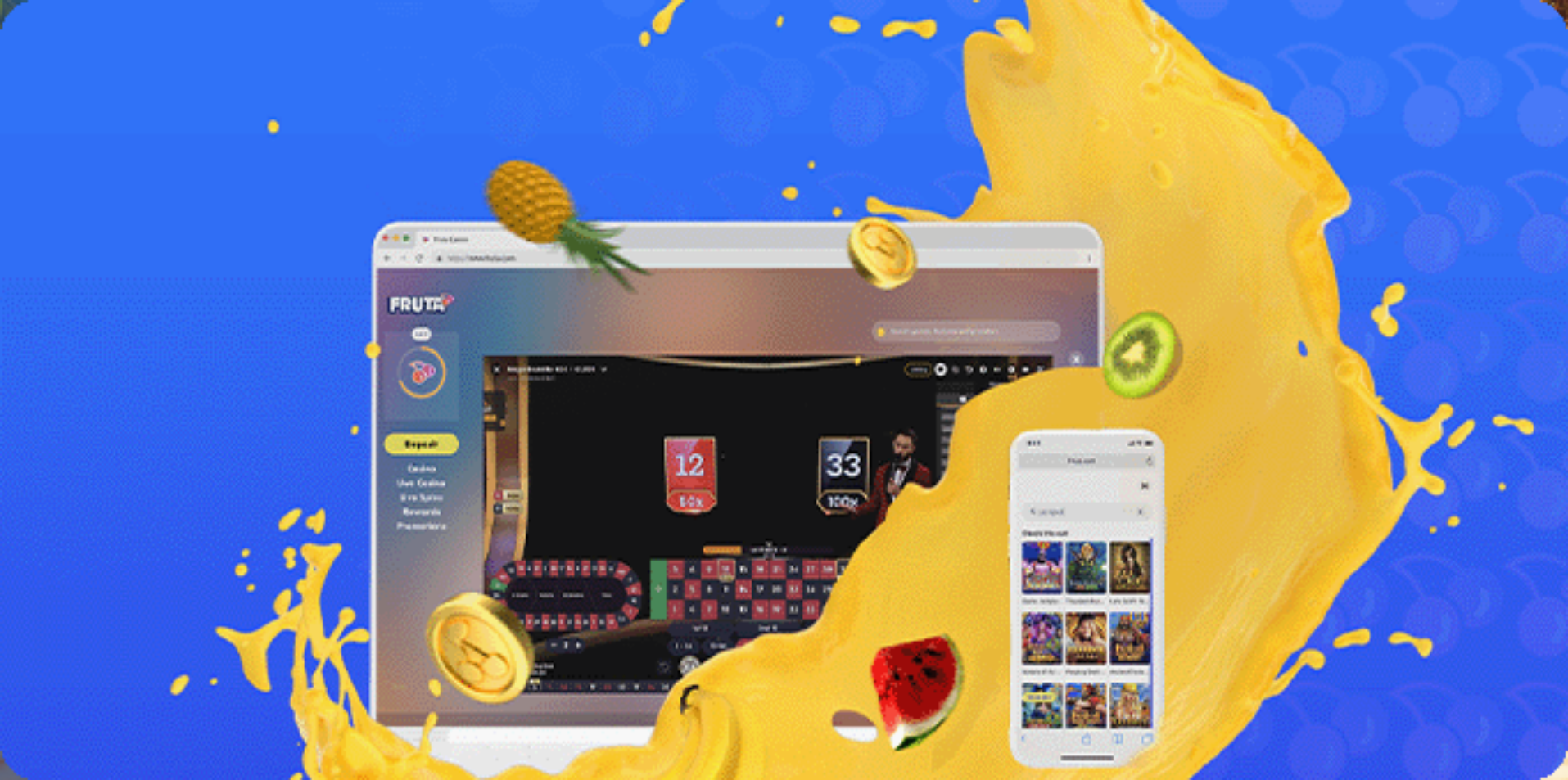 scroll, scrollTop: 0, scrollLeft: 0, axis: both 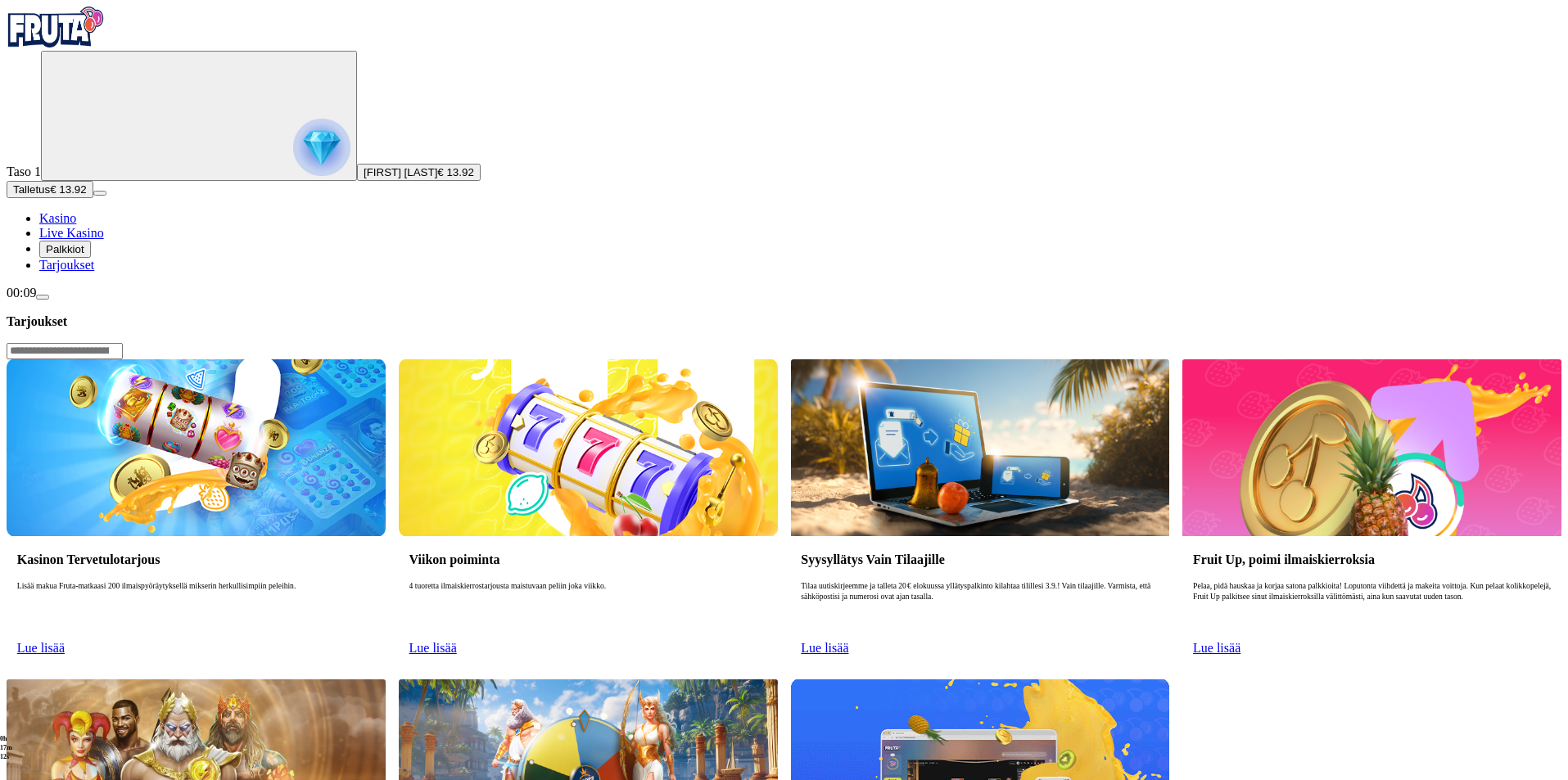 click at bounding box center [196, 448] 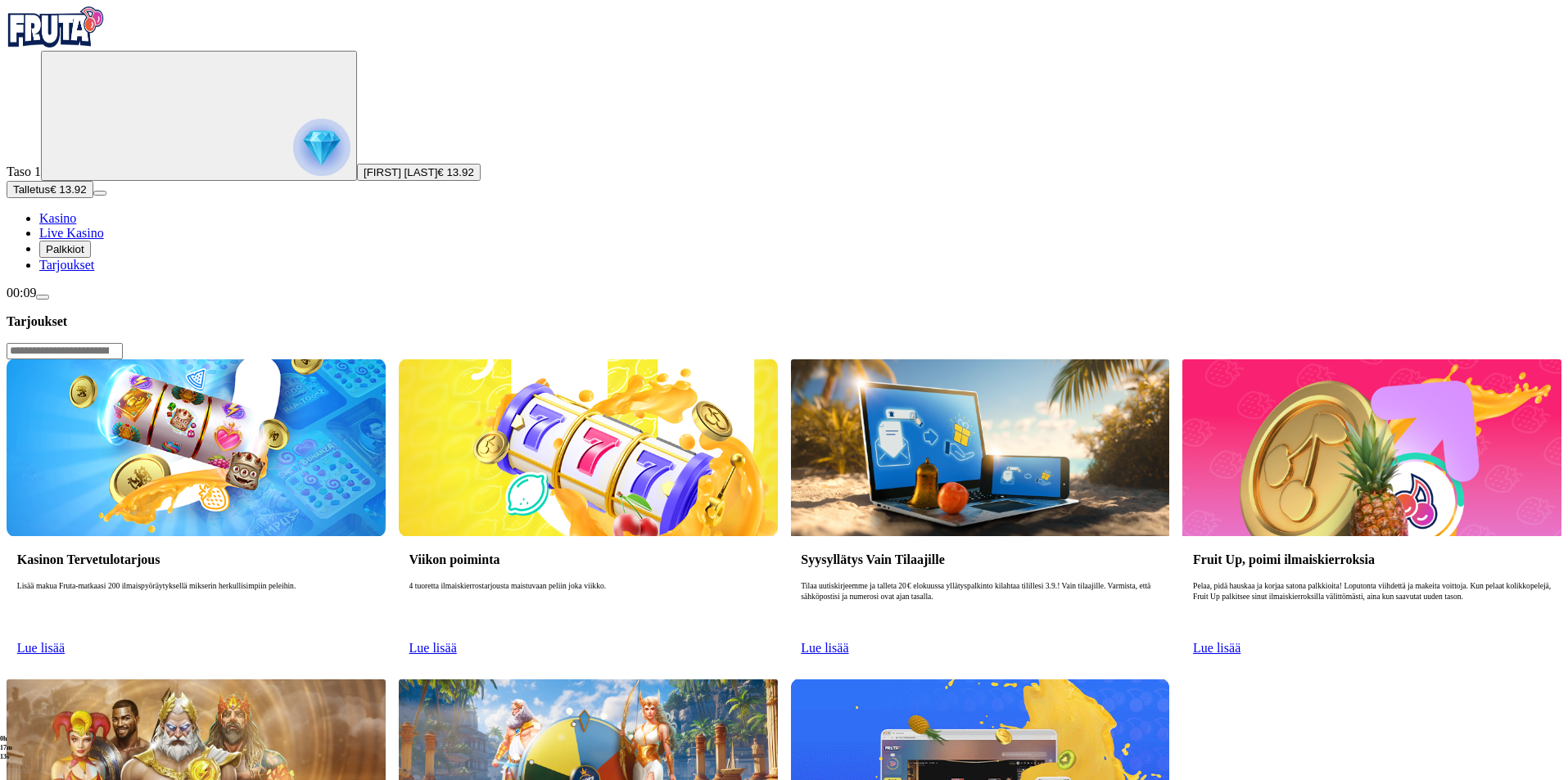 click on "Kasinon Tervetulotarjous Lisää makua Fruta-matkaasi 200 ilmaispyöräytyksellä mikserin herkullisimpiin peleihin. Lue lisää" at bounding box center [196, 601] 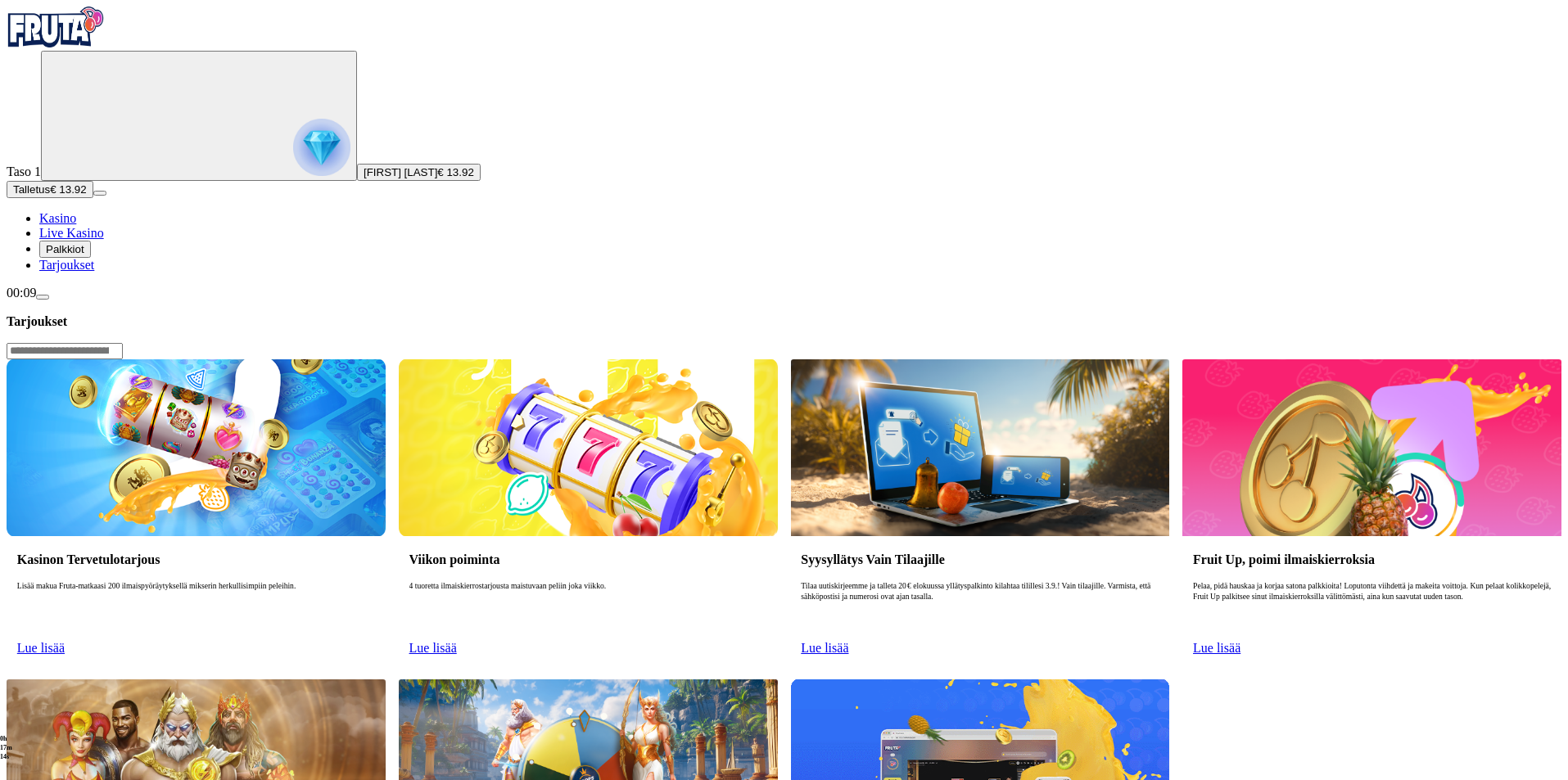 click on "Lue lisää" at bounding box center (41, 647) 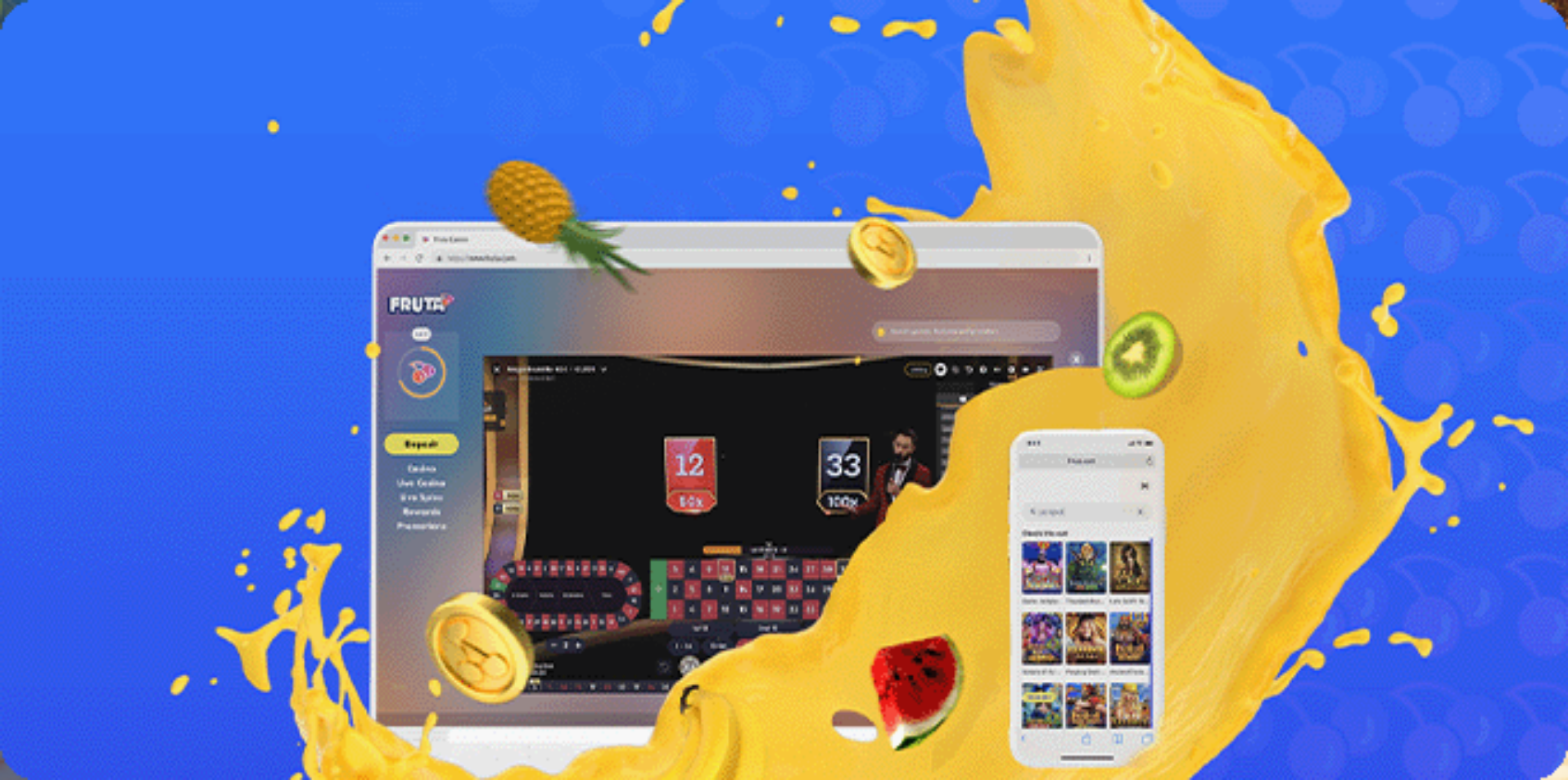 scroll, scrollTop: 0, scrollLeft: 0, axis: both 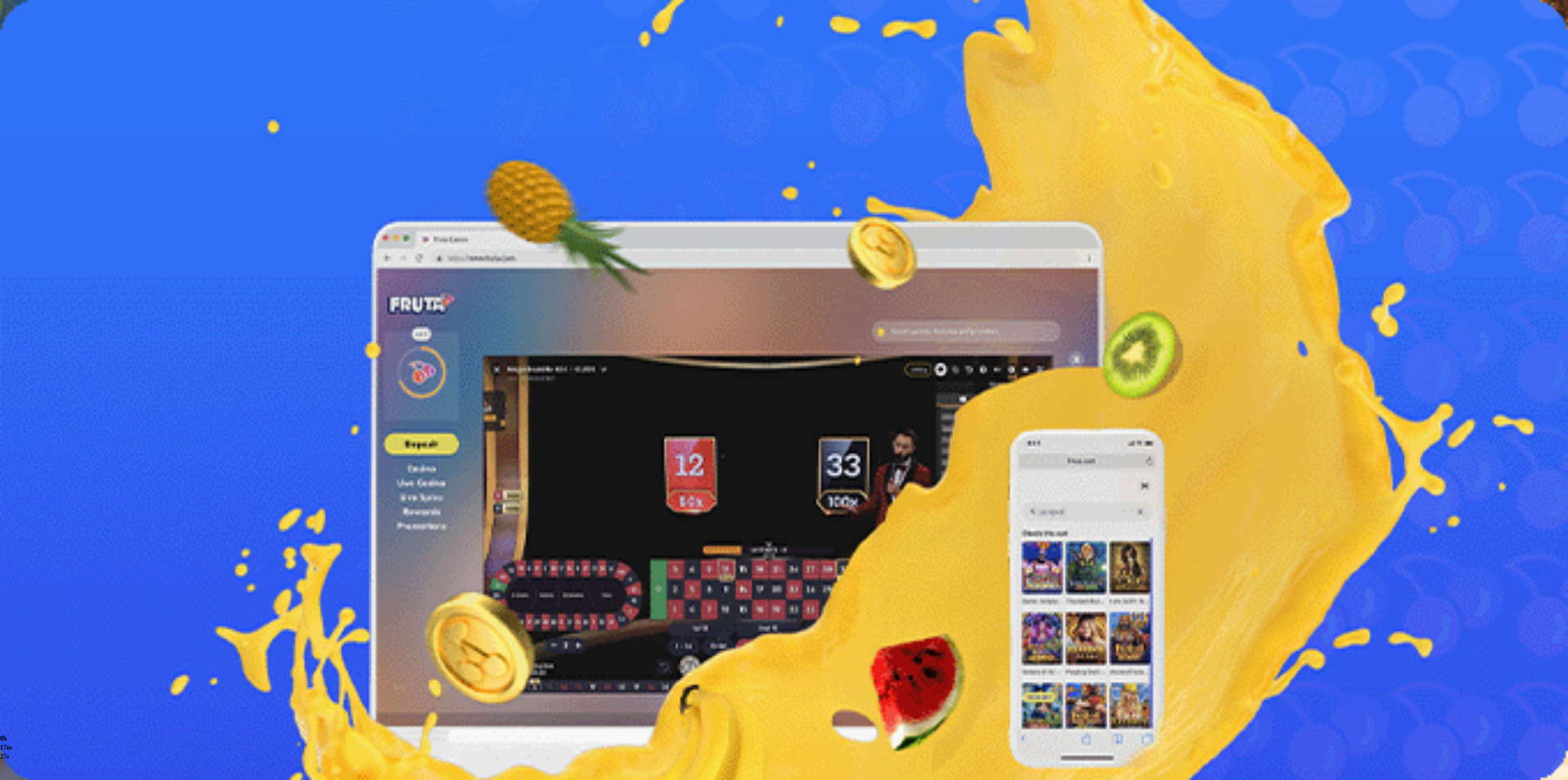 click on "Kasinon Tervetulotarjous Lisää makua Fruta-matkaasi 200 ilmaispyöräytyksellä mikserin herkullisimpiin peleihin. Lue lisää" at bounding box center (784, 419) 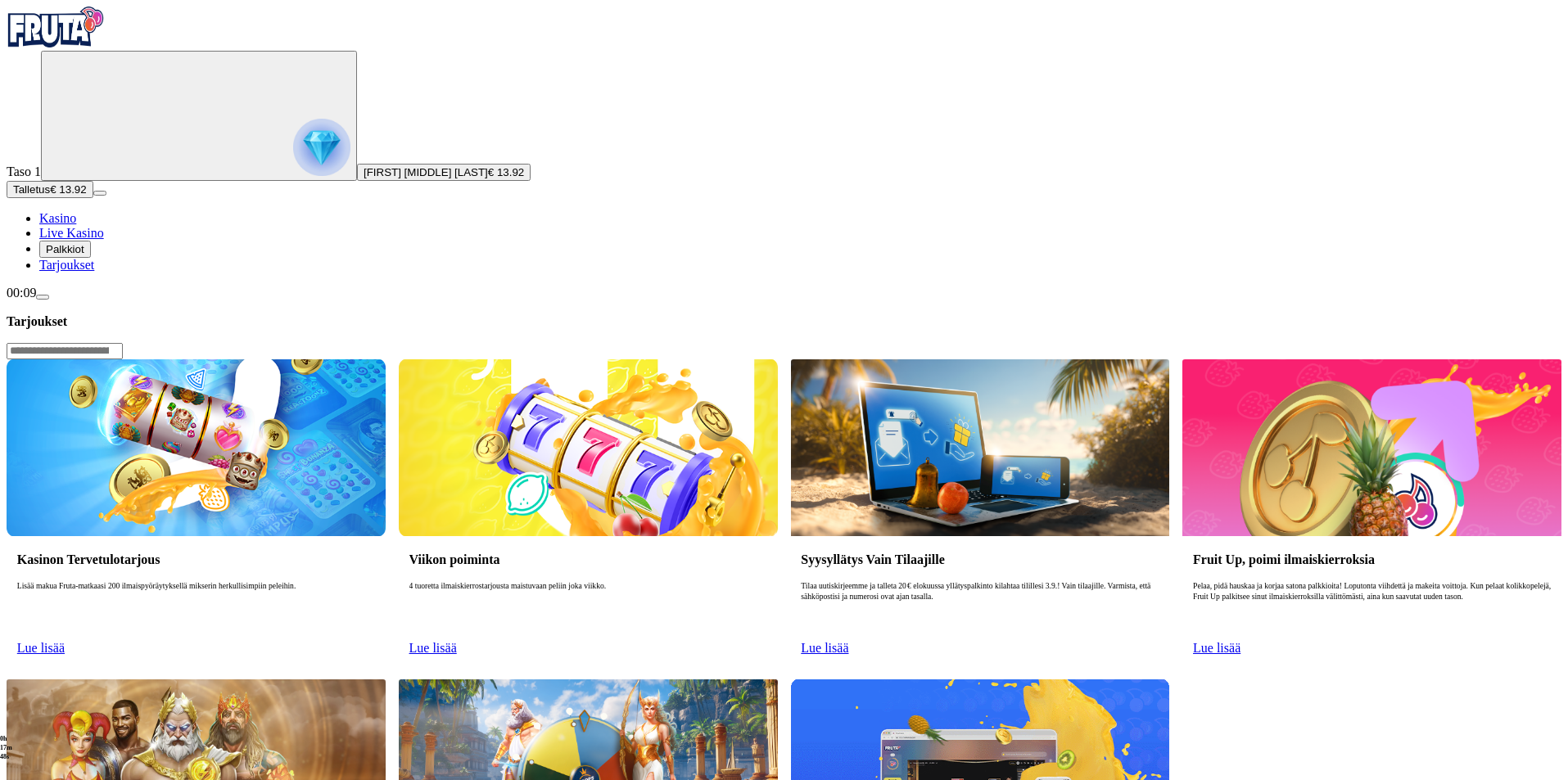 click at bounding box center [196, 448] 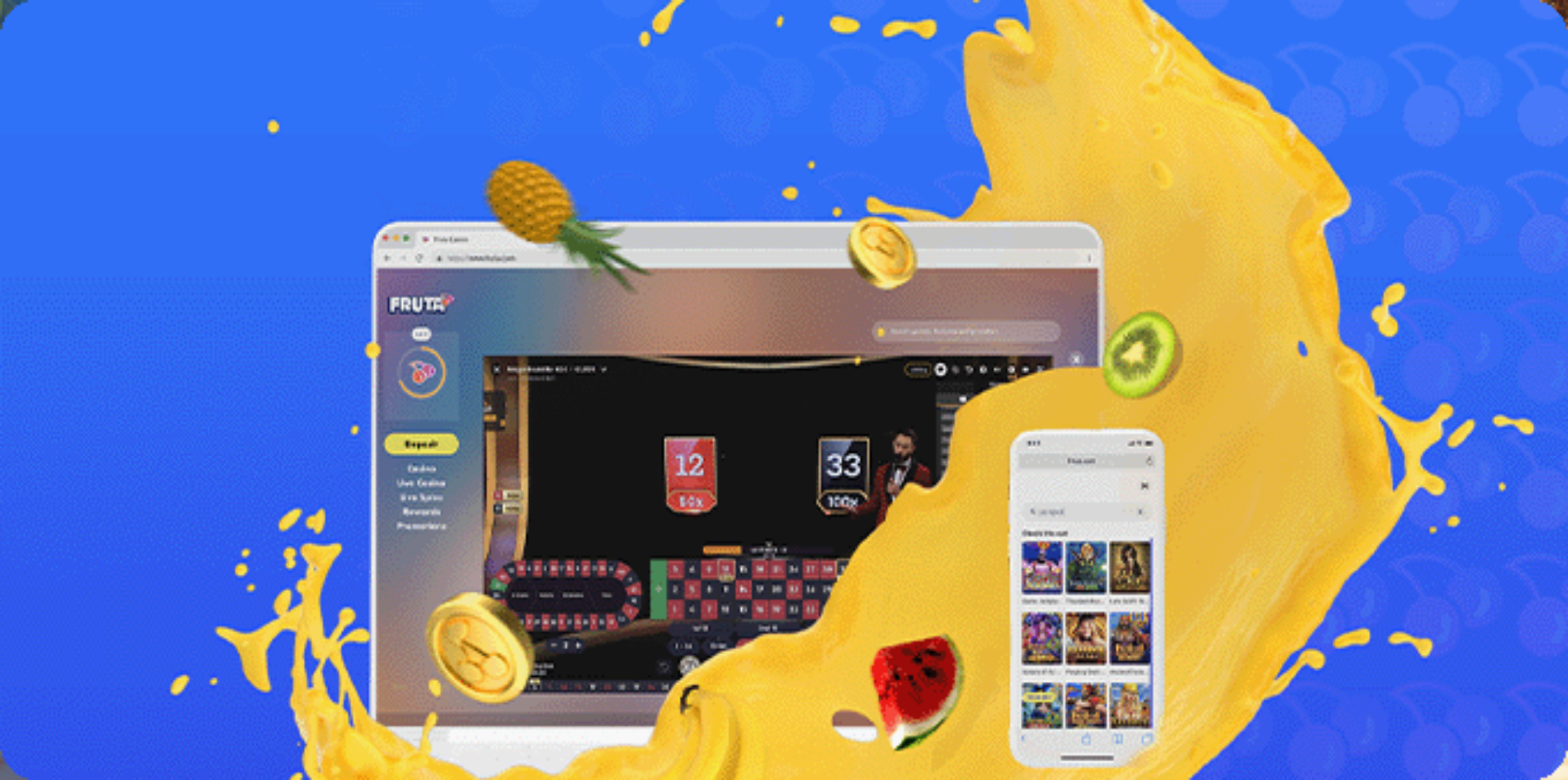 scroll, scrollTop: 0, scrollLeft: 0, axis: both 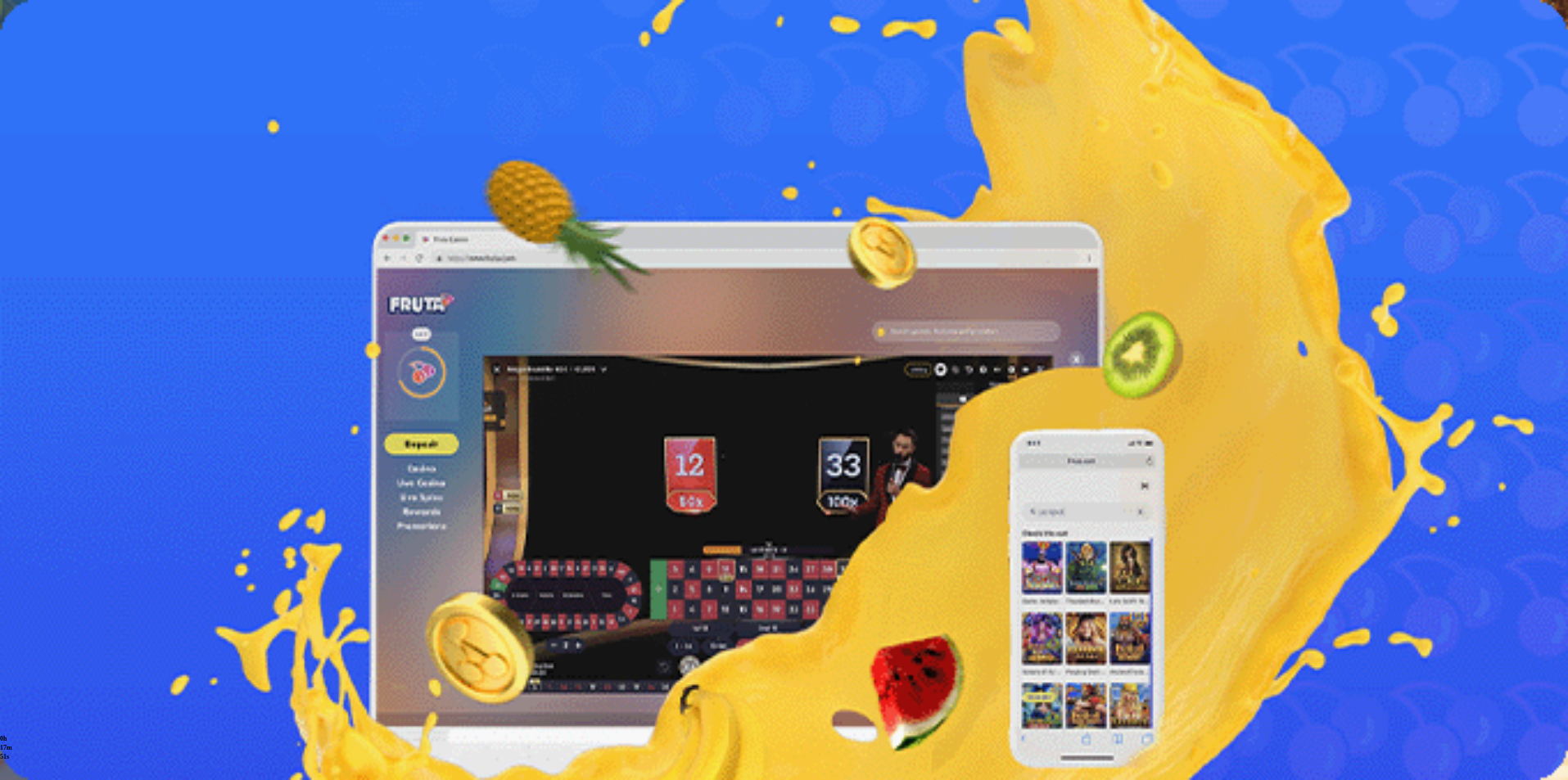 click on "Lue lisää" at bounding box center [30, 449] 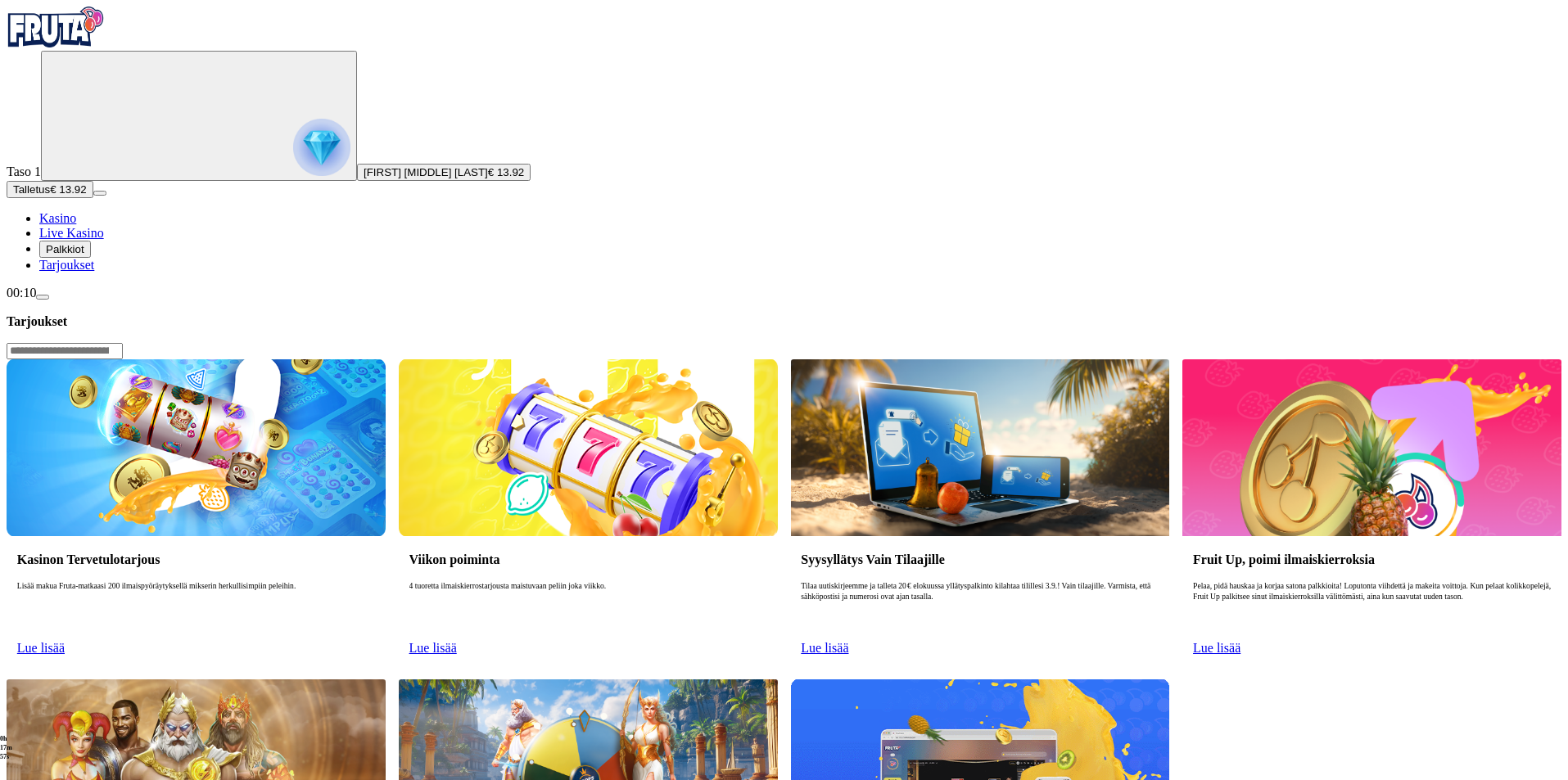 click at bounding box center [196, 448] 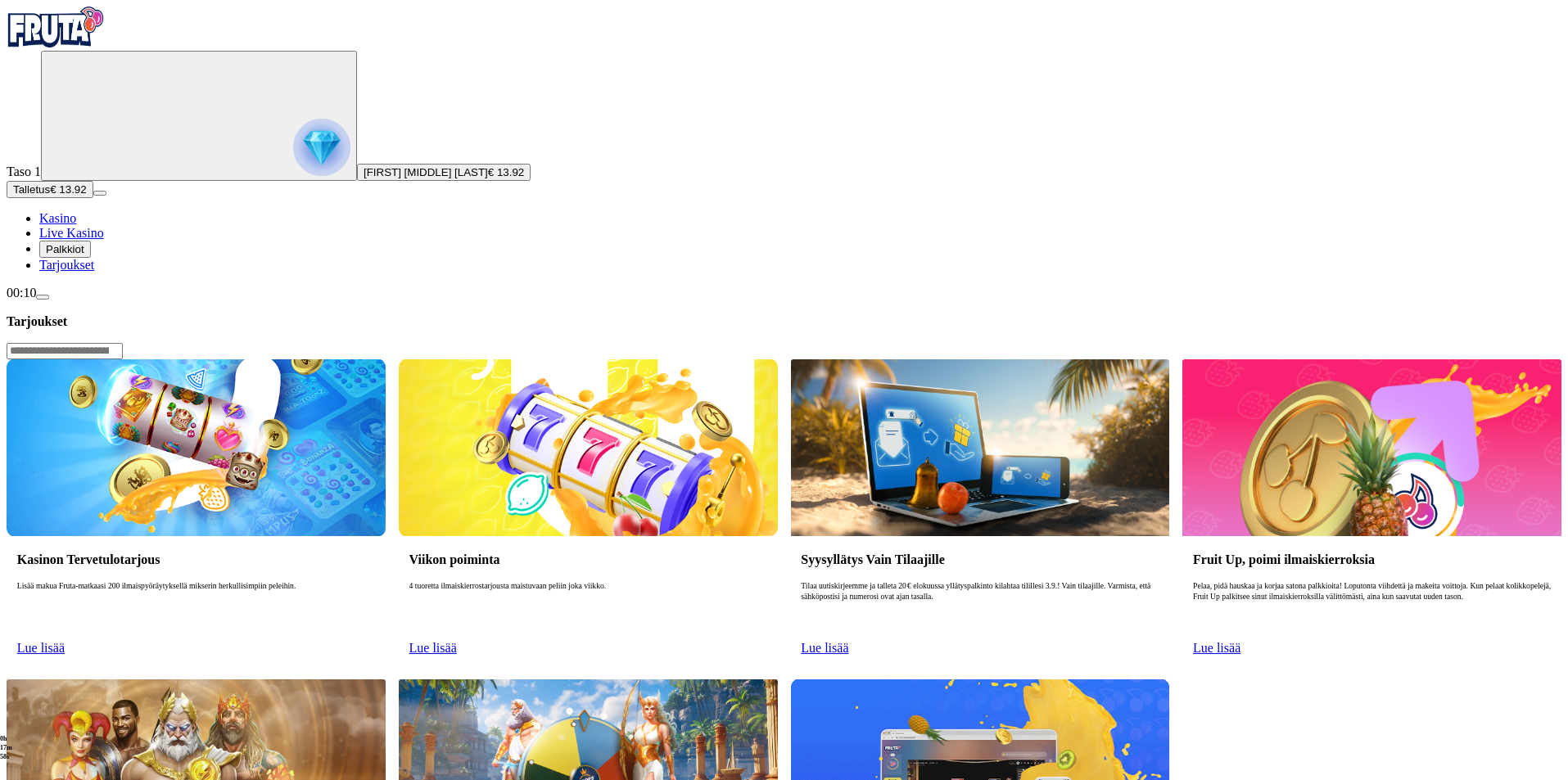 click on "Lue lisää" at bounding box center [41, 647] 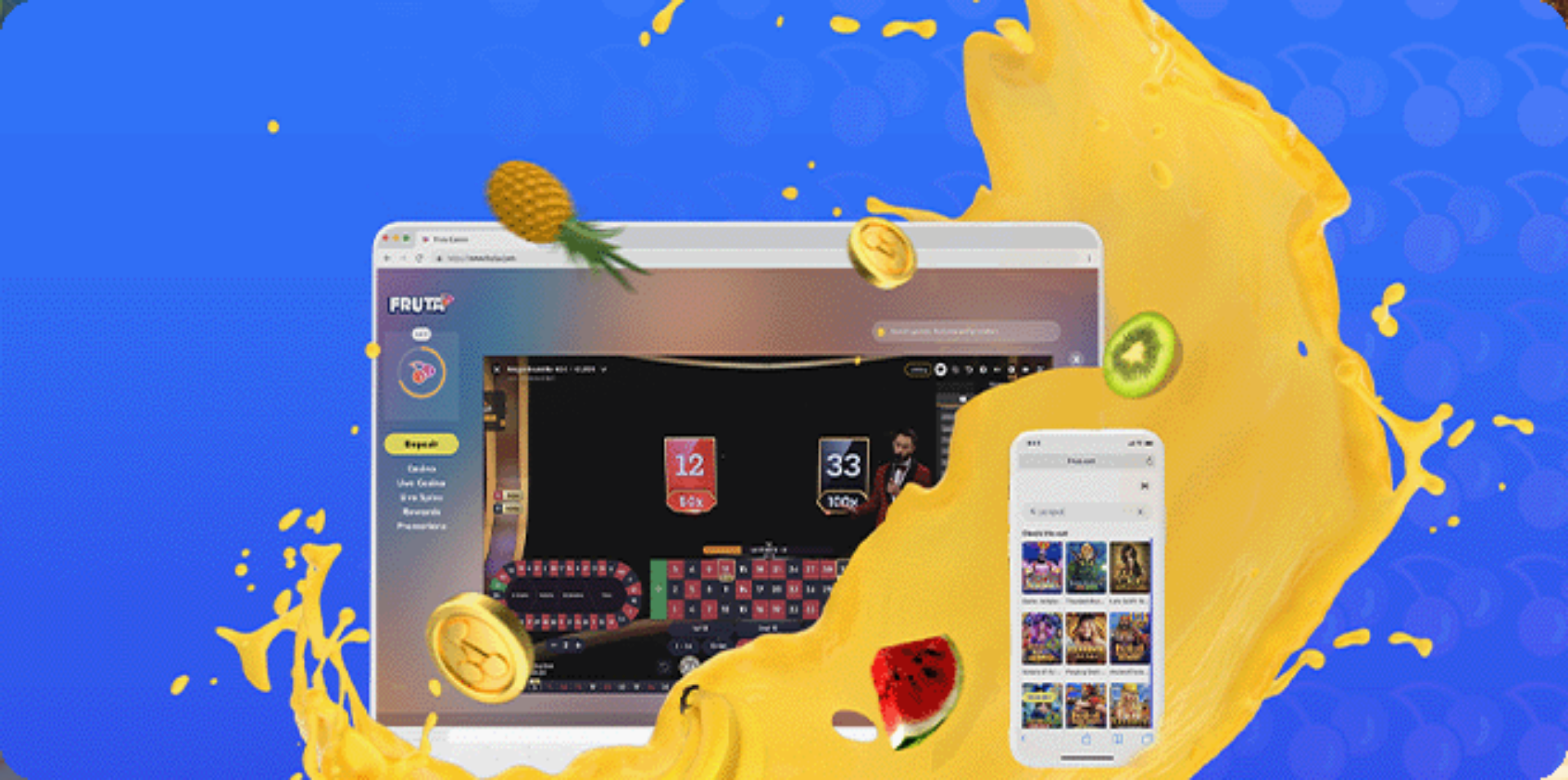 scroll, scrollTop: 0, scrollLeft: 0, axis: both 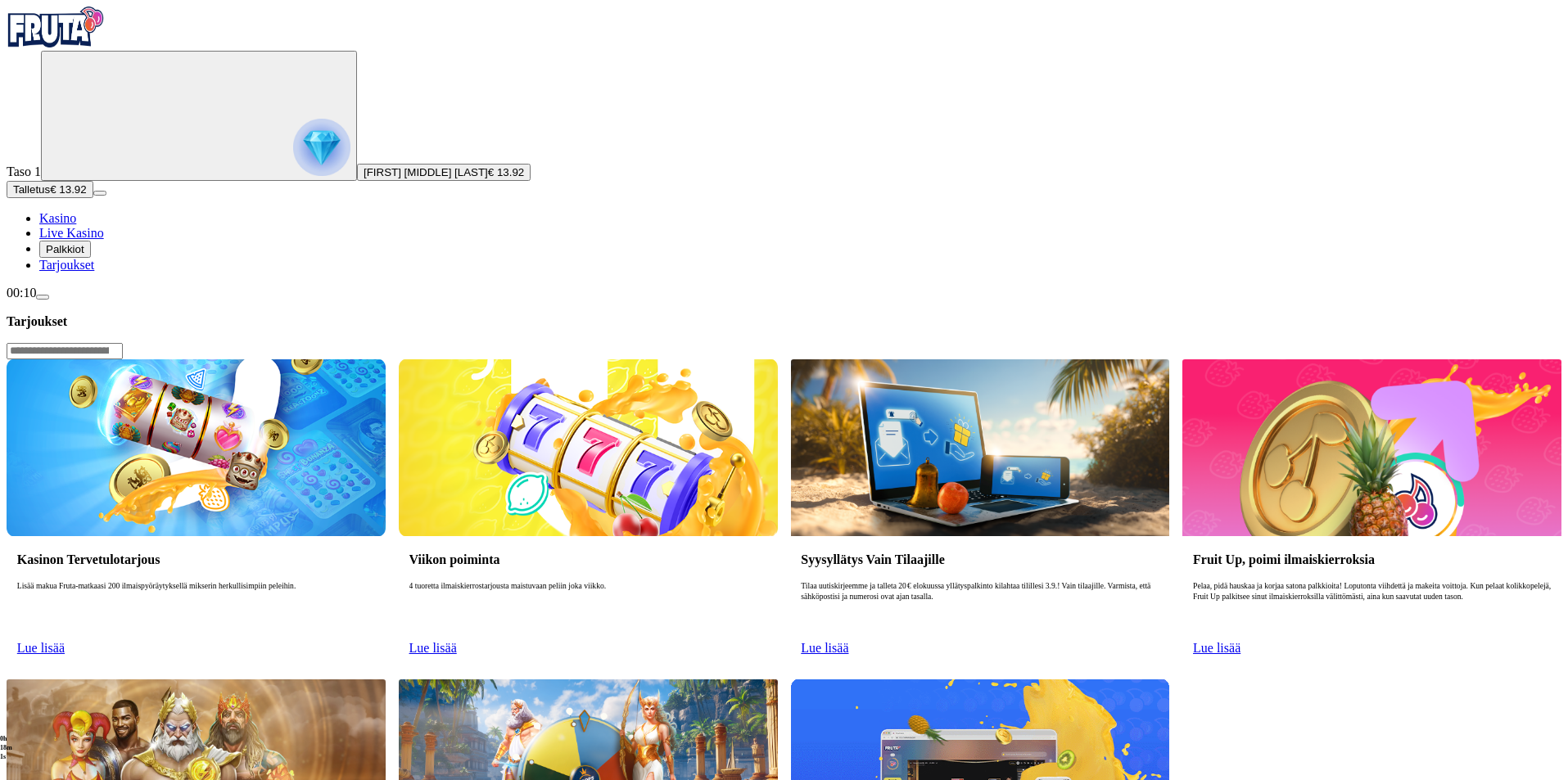 click at bounding box center (196, 448) 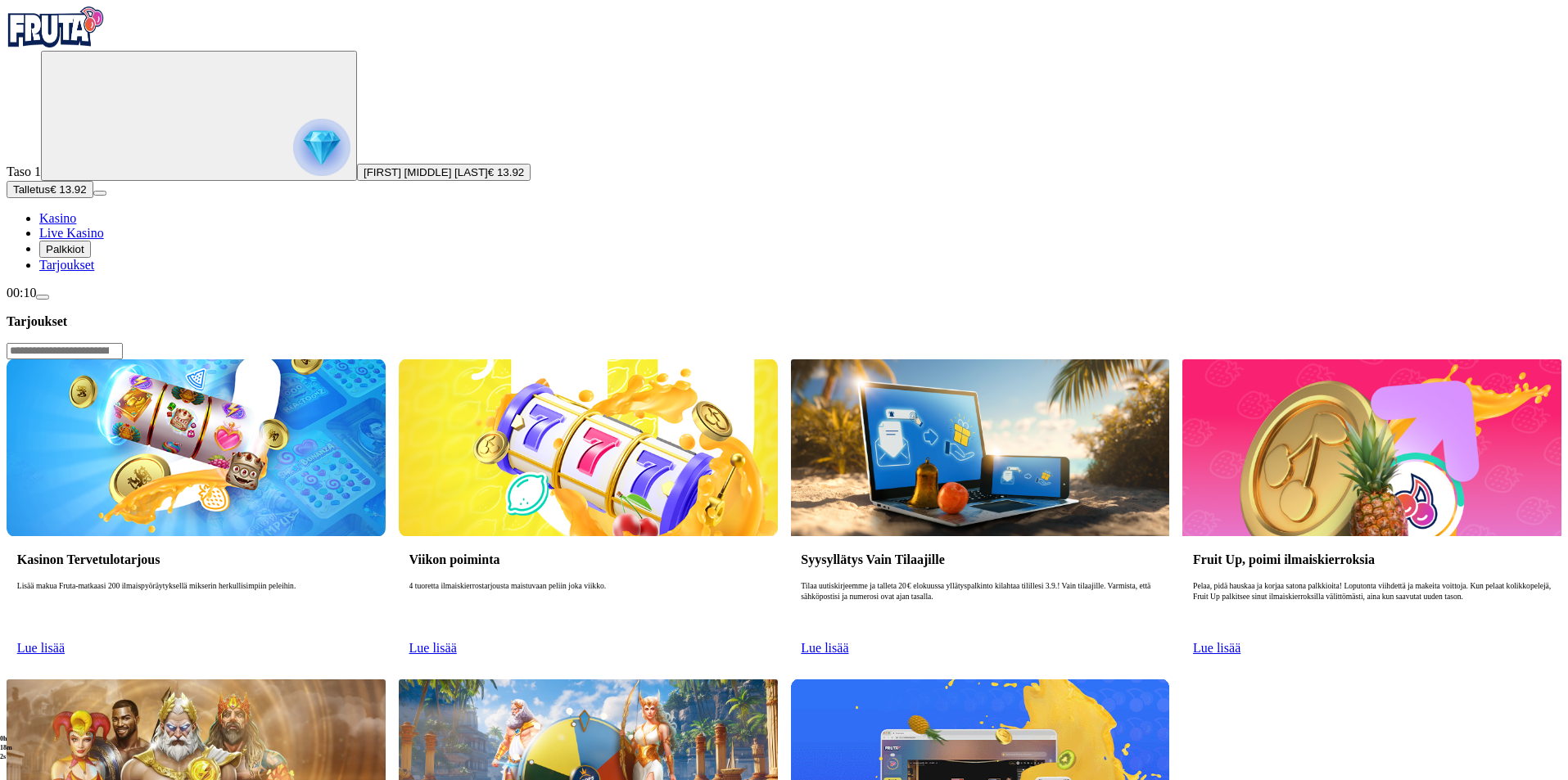 click on "Lue lisää" at bounding box center (41, 647) 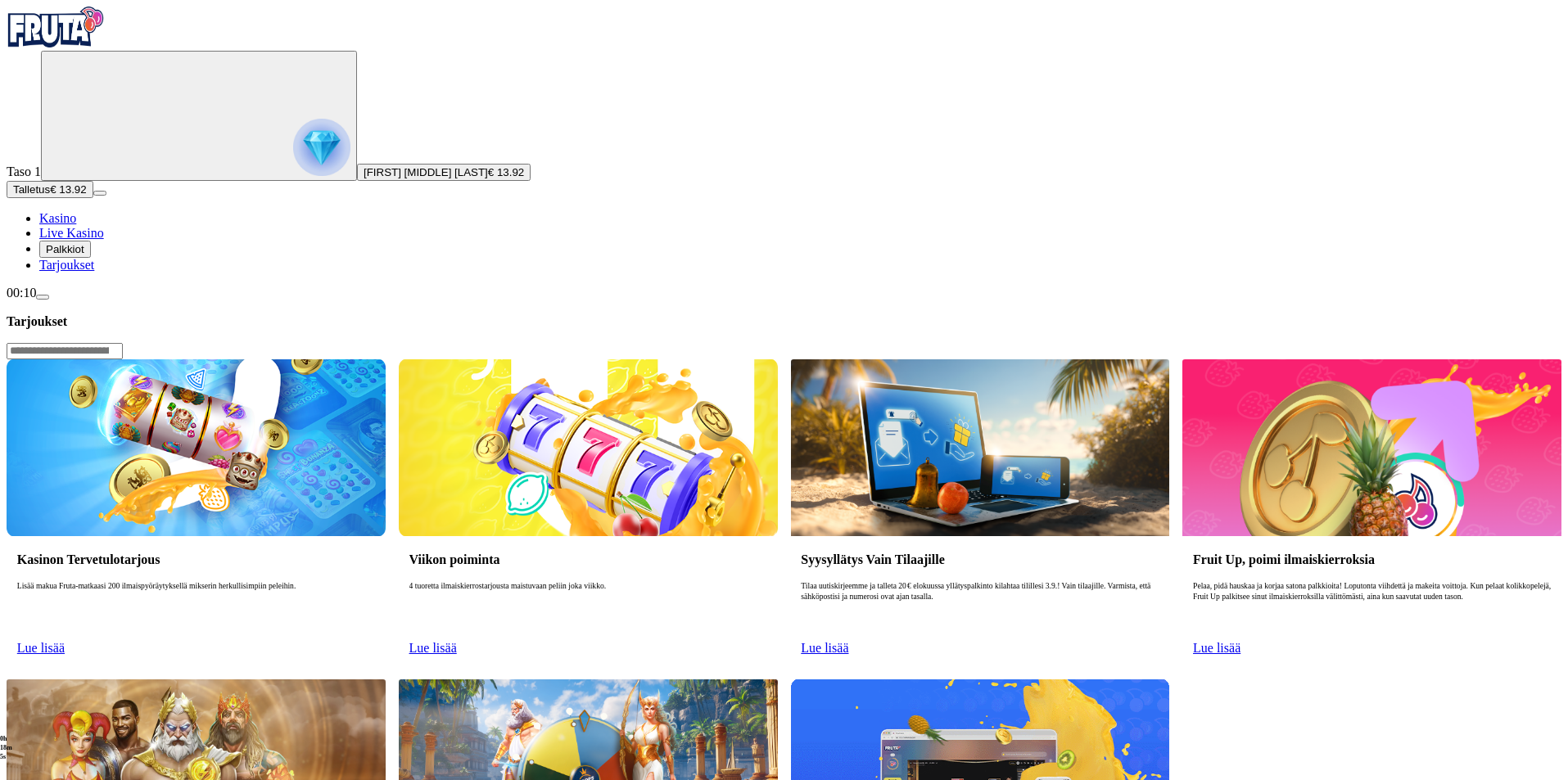 click on "Lue lisää" at bounding box center [41, 647] 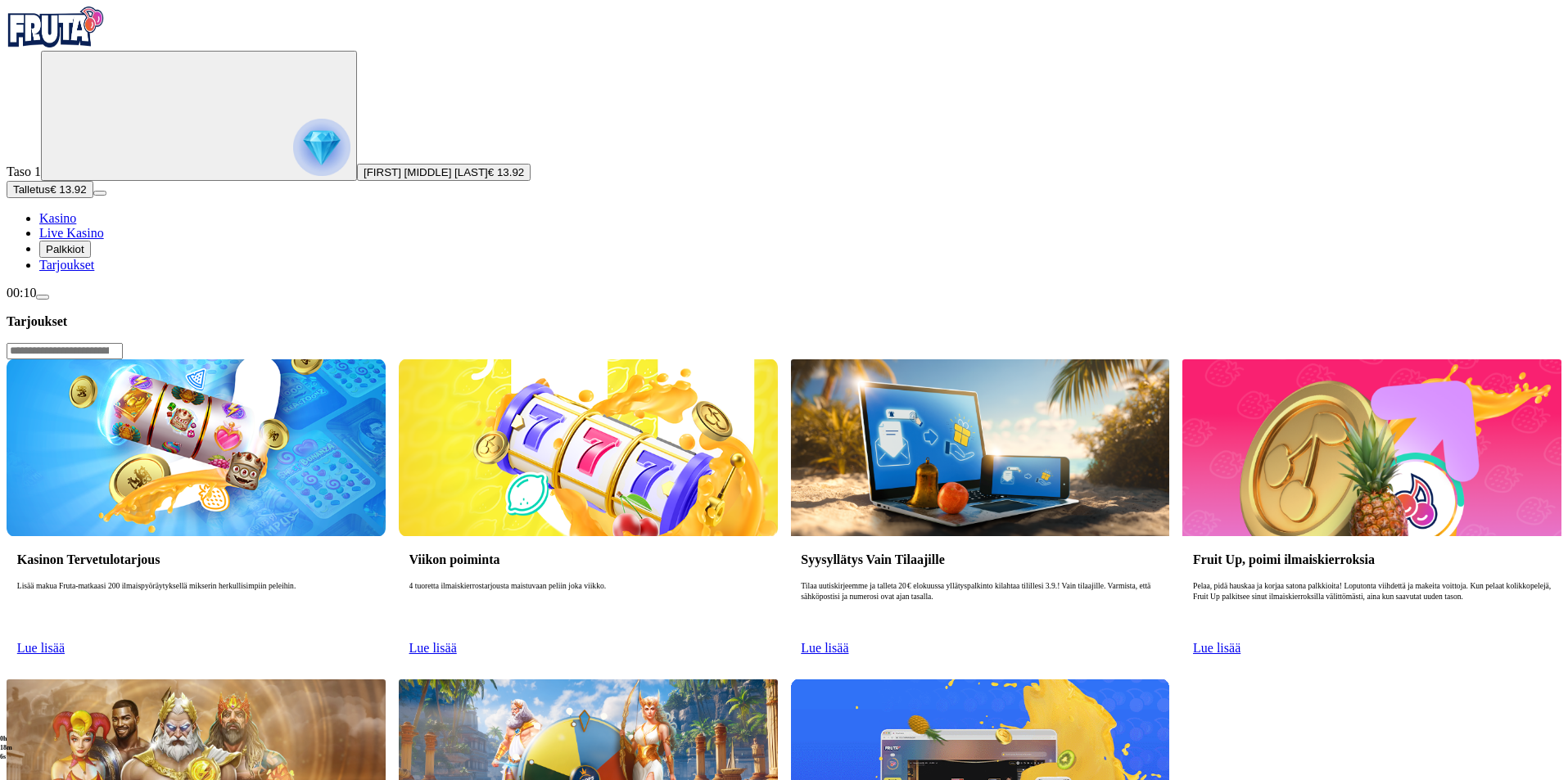 click at bounding box center (196, 448) 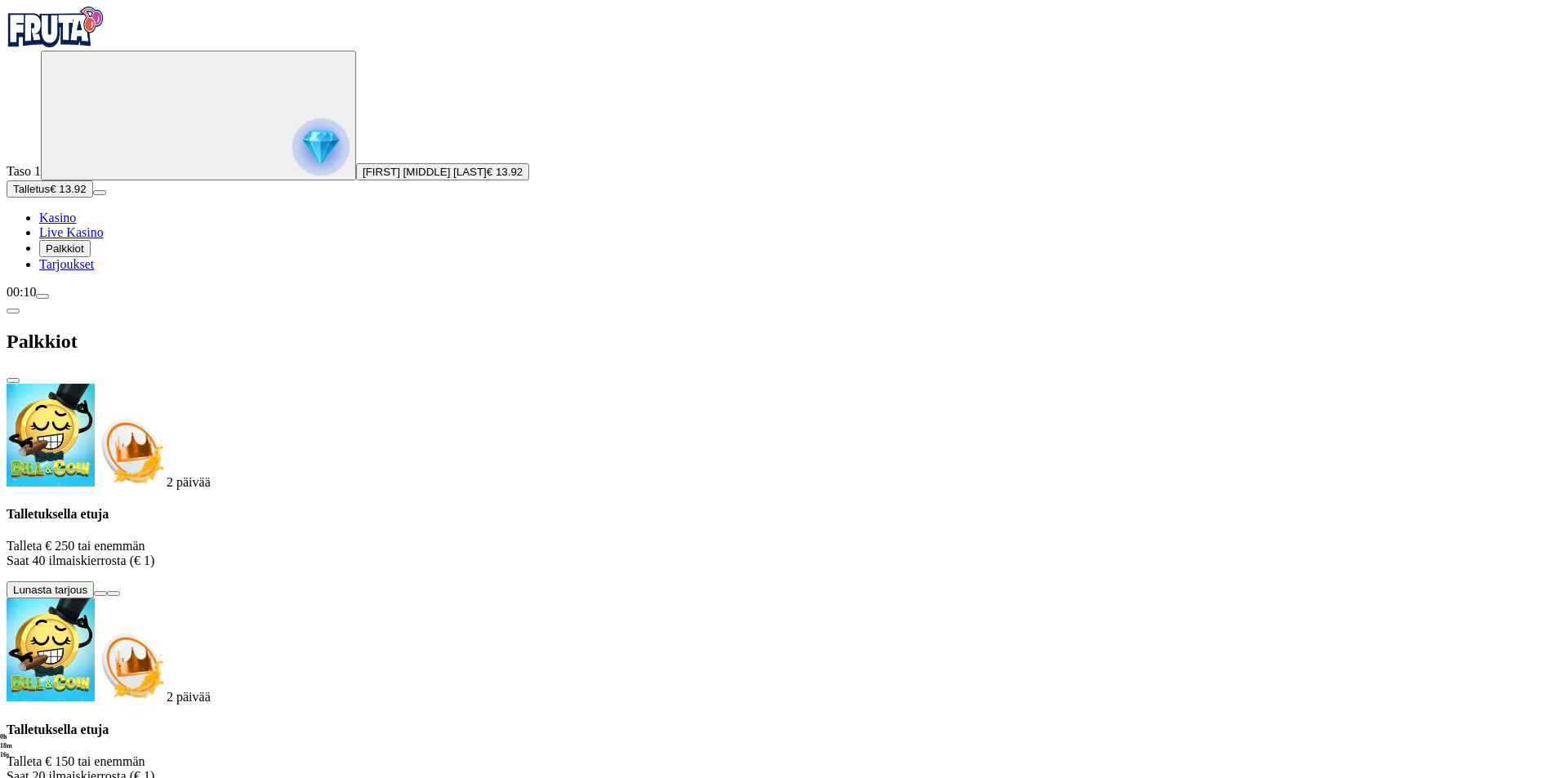 click at bounding box center [321, 147] 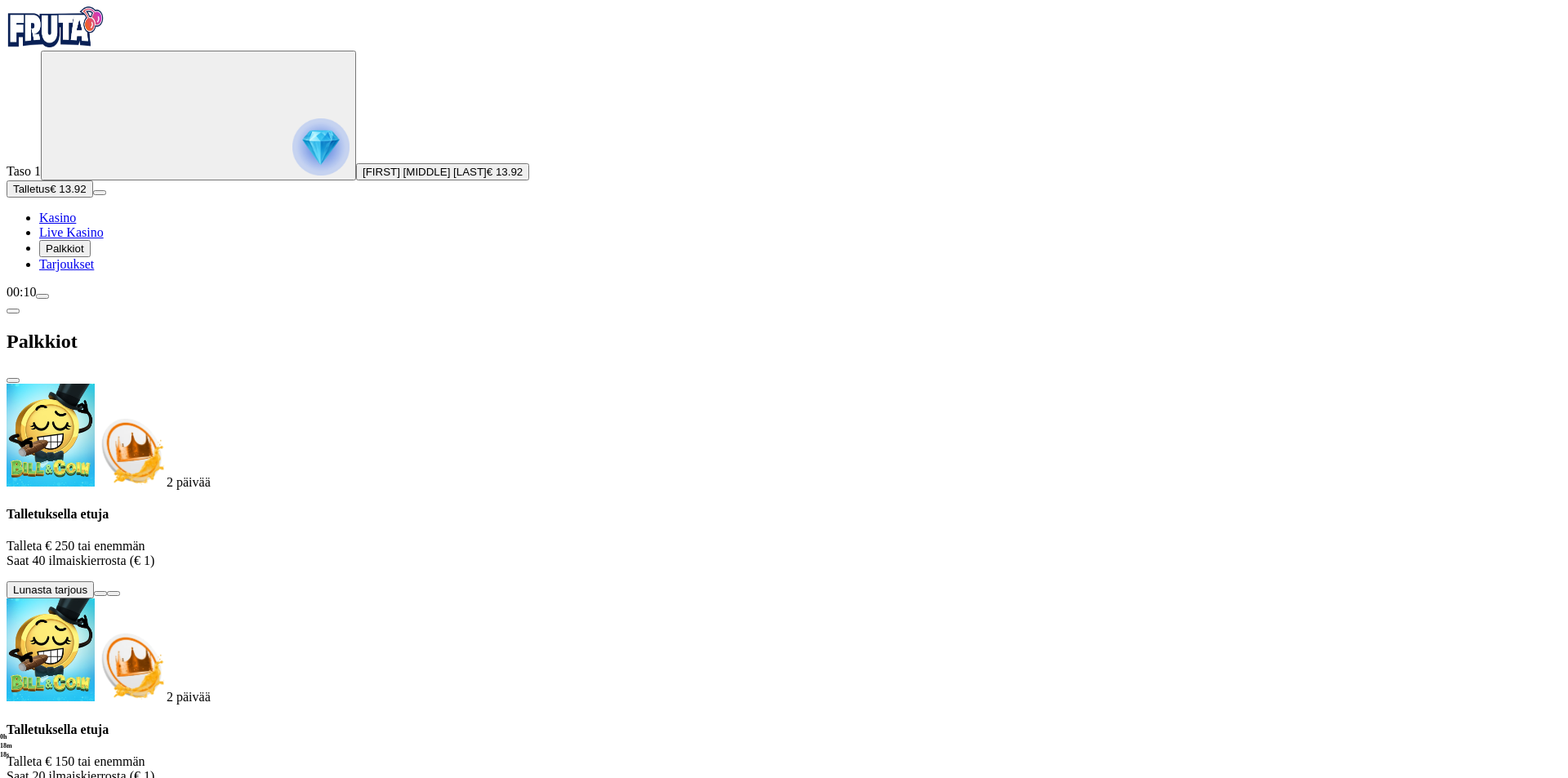 click on "Talletus € 13.92" at bounding box center [50, 189] 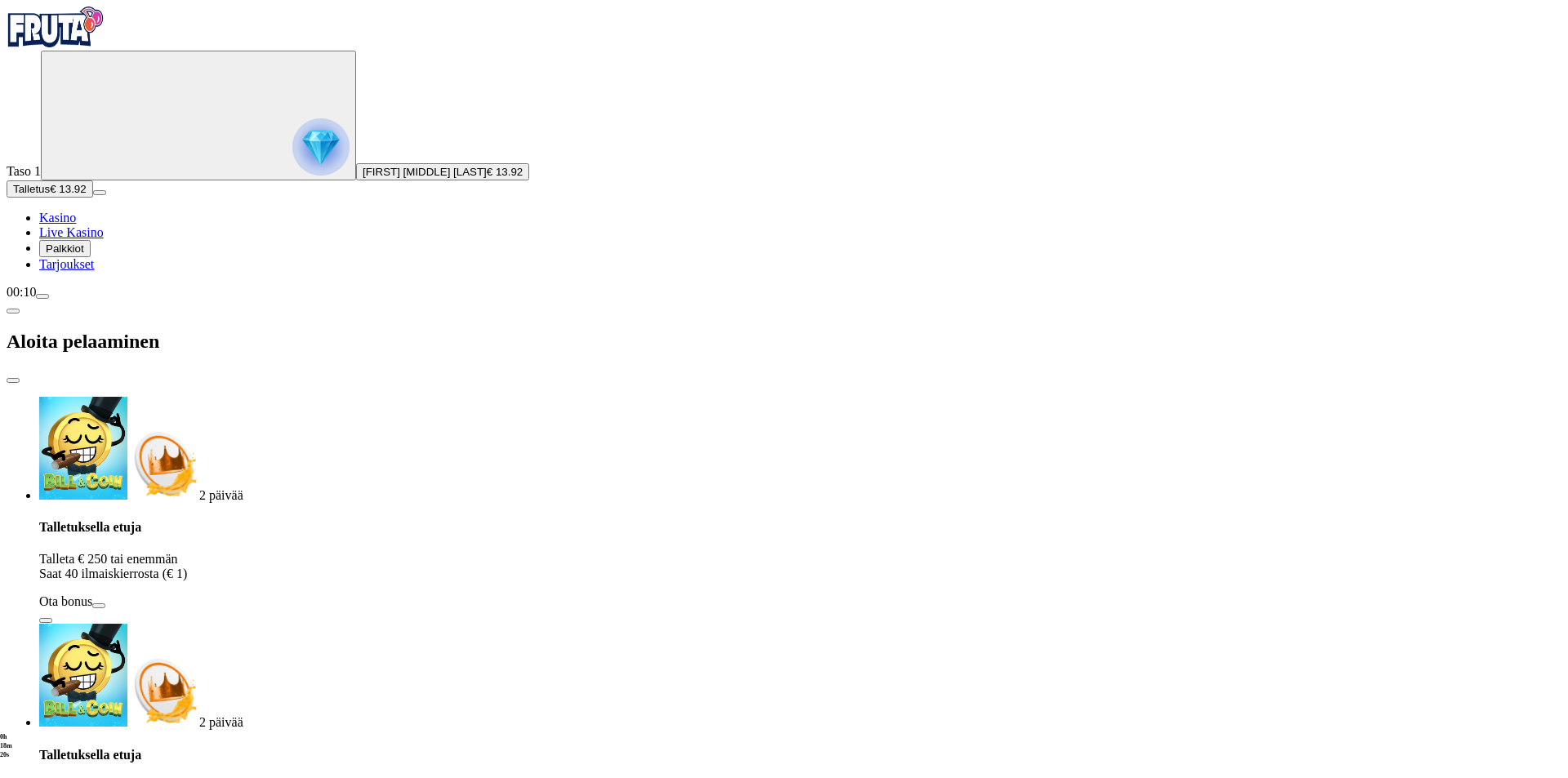 click on "Tarjoukset" at bounding box center (66, 264) 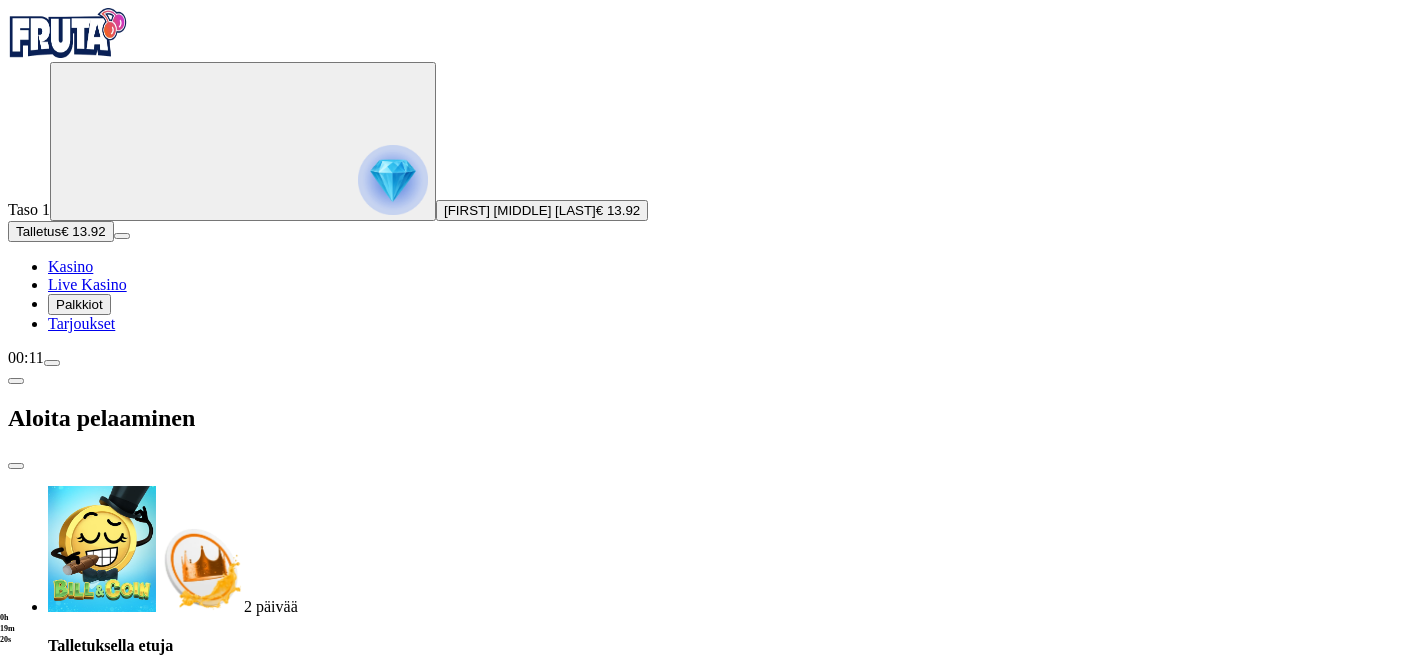 click on "[FIRST]   [MIDDLE] [LAST] € 13.92" at bounding box center [707, 141] 